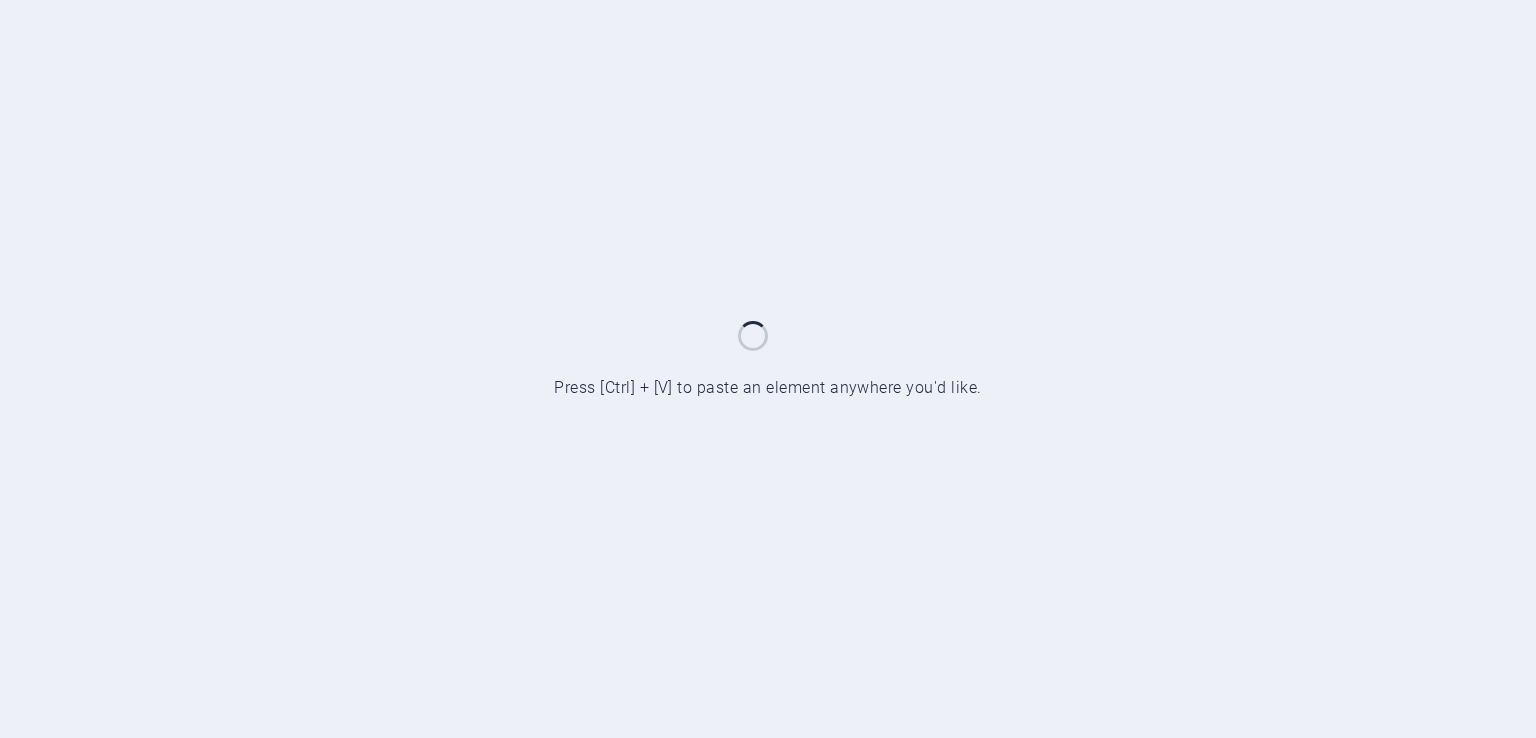 scroll, scrollTop: 0, scrollLeft: 0, axis: both 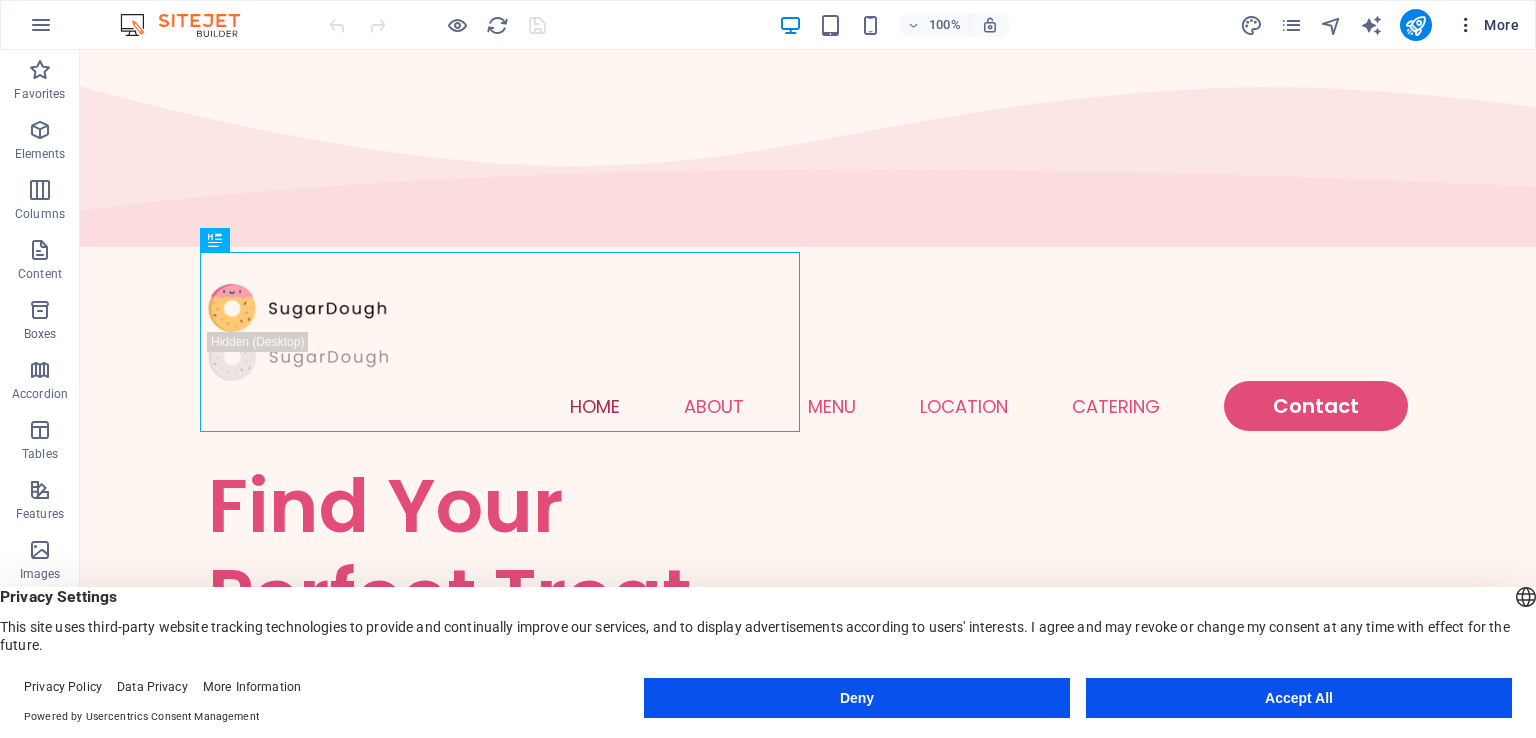 click at bounding box center (1466, 25) 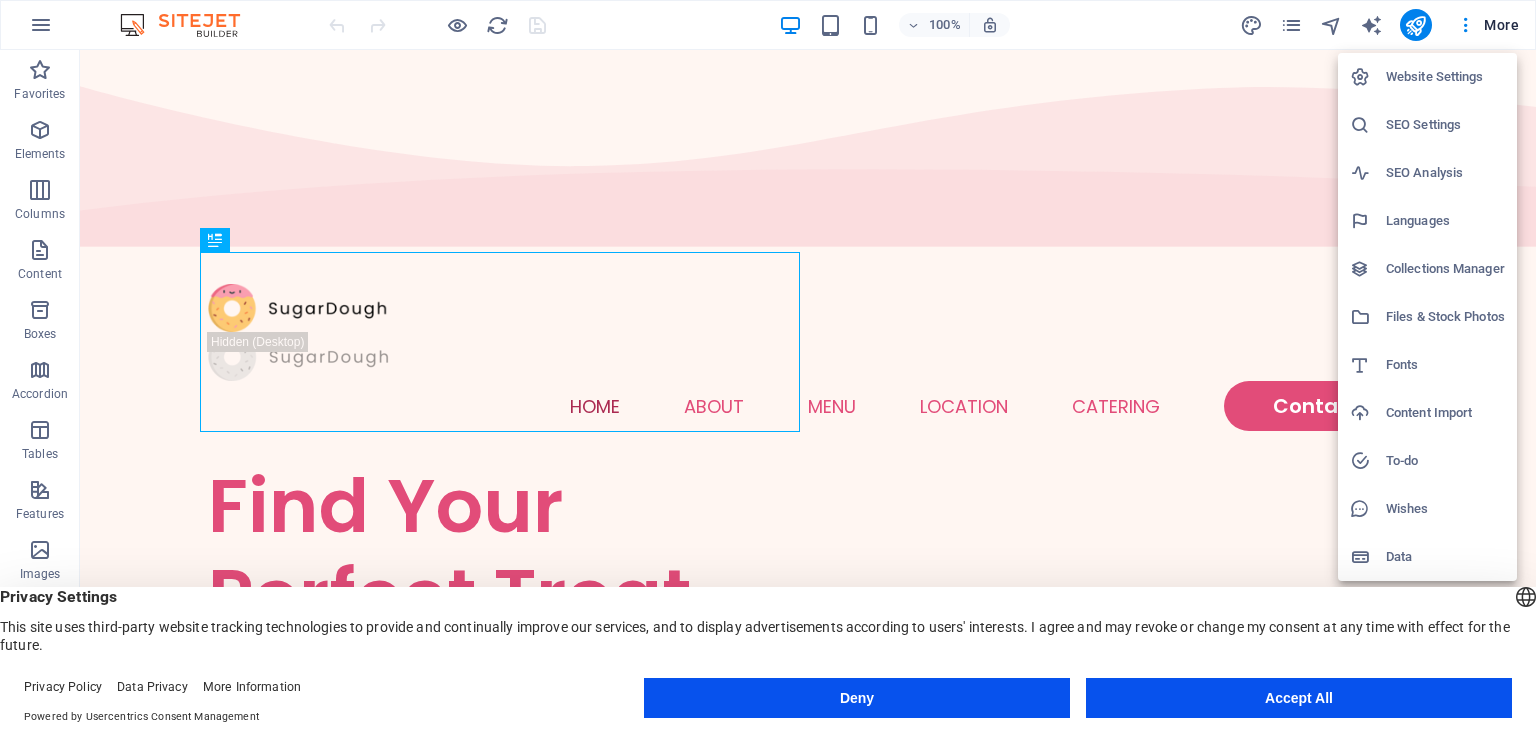 click at bounding box center (768, 369) 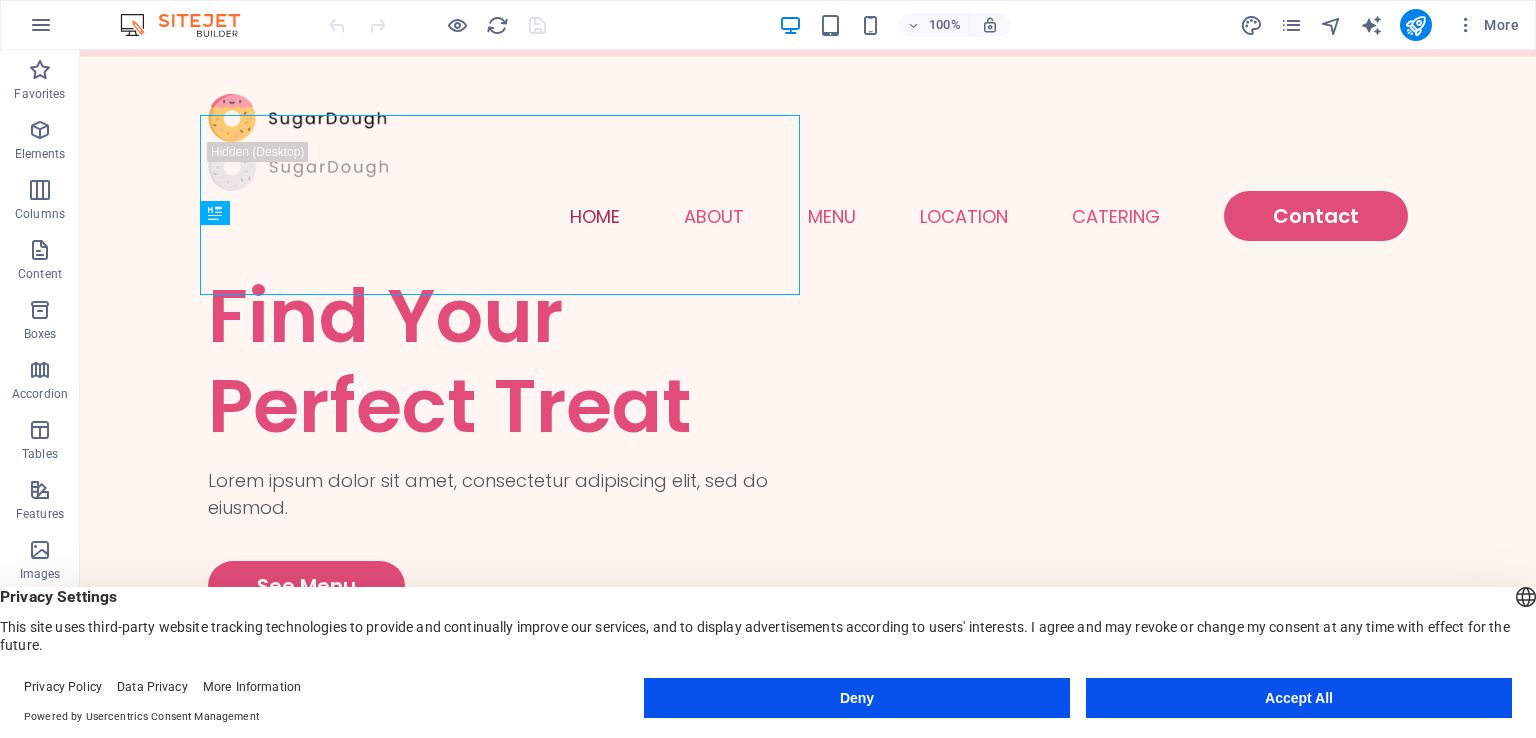 scroll, scrollTop: 0, scrollLeft: 0, axis: both 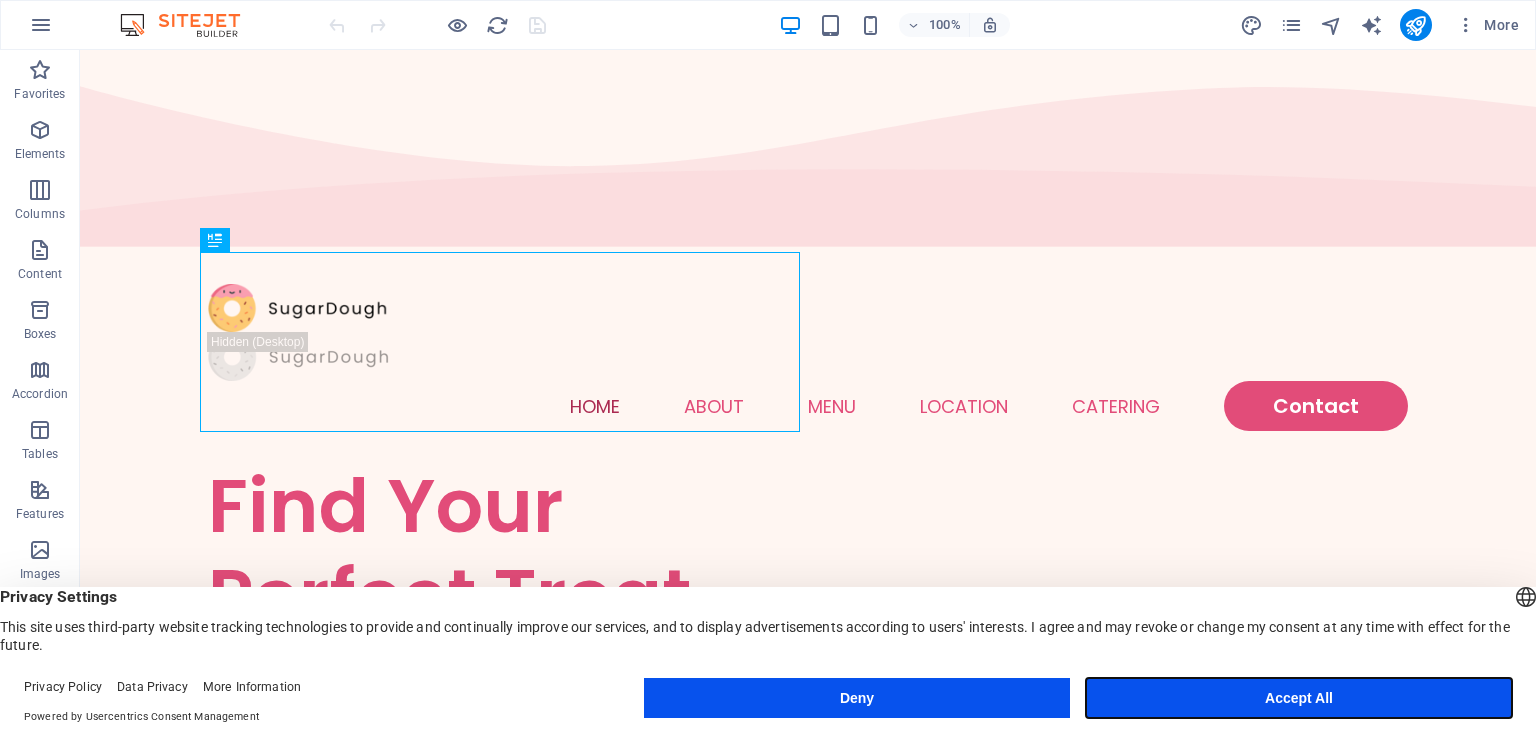 drag, startPoint x: 1304, startPoint y: 698, endPoint x: 1135, endPoint y: 622, distance: 185.30246 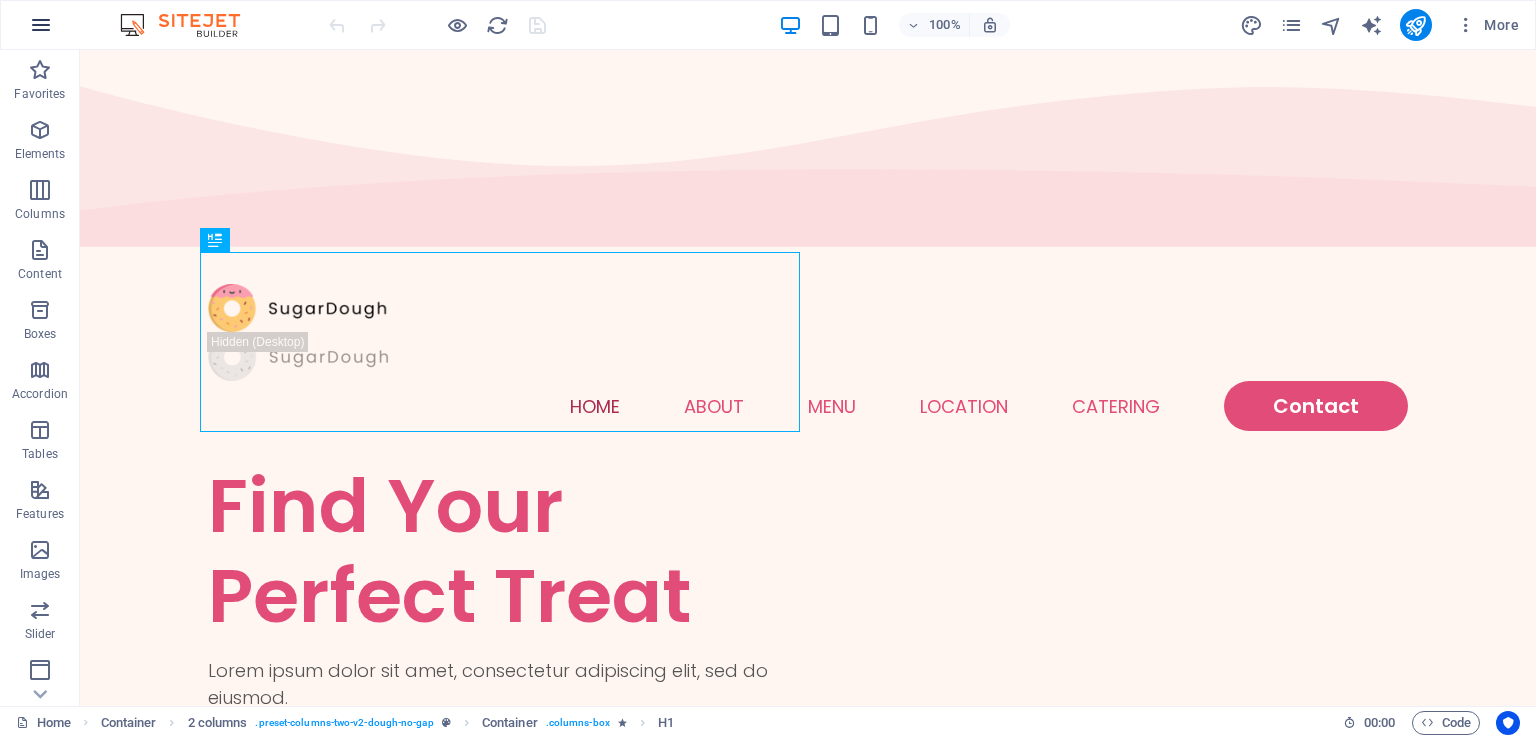 click at bounding box center [41, 25] 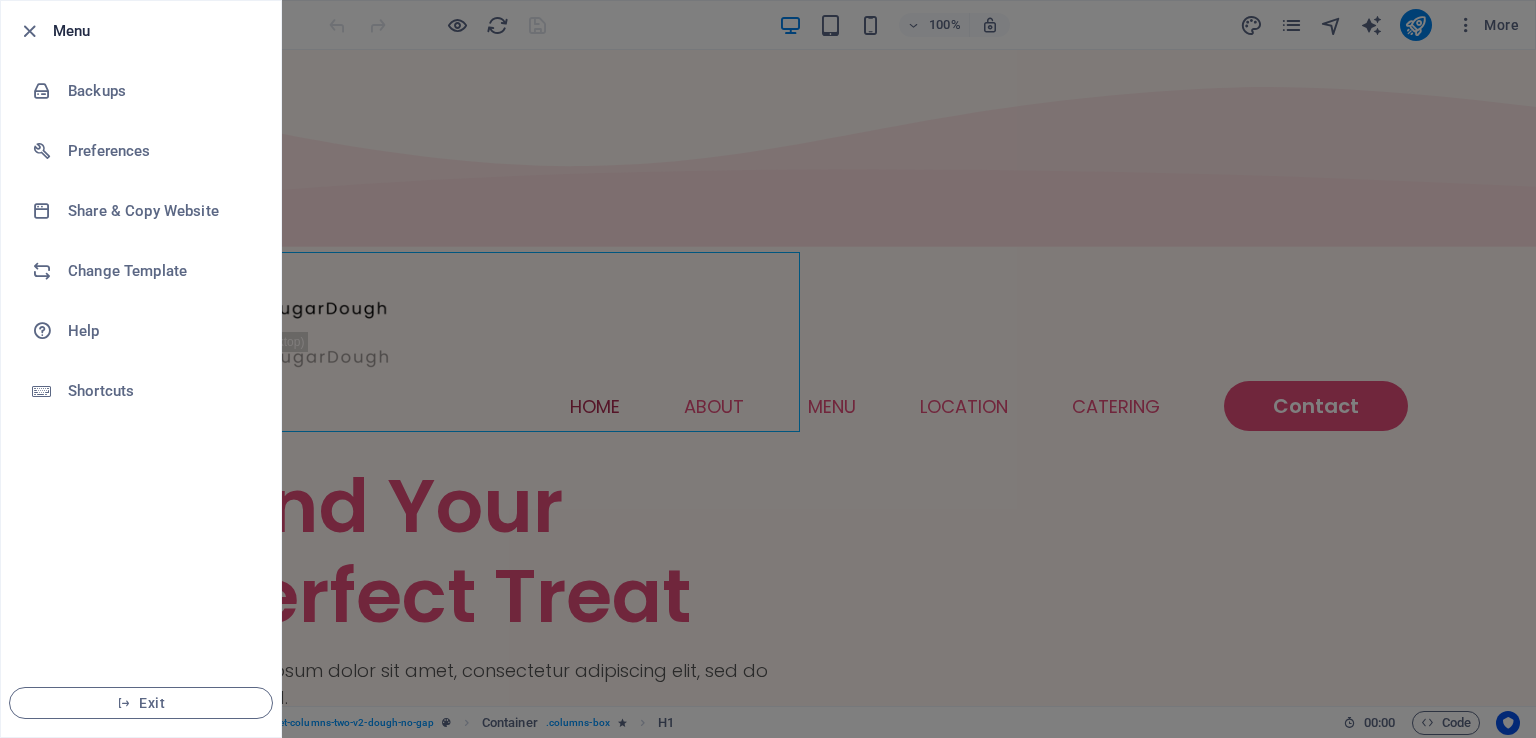 click at bounding box center (768, 369) 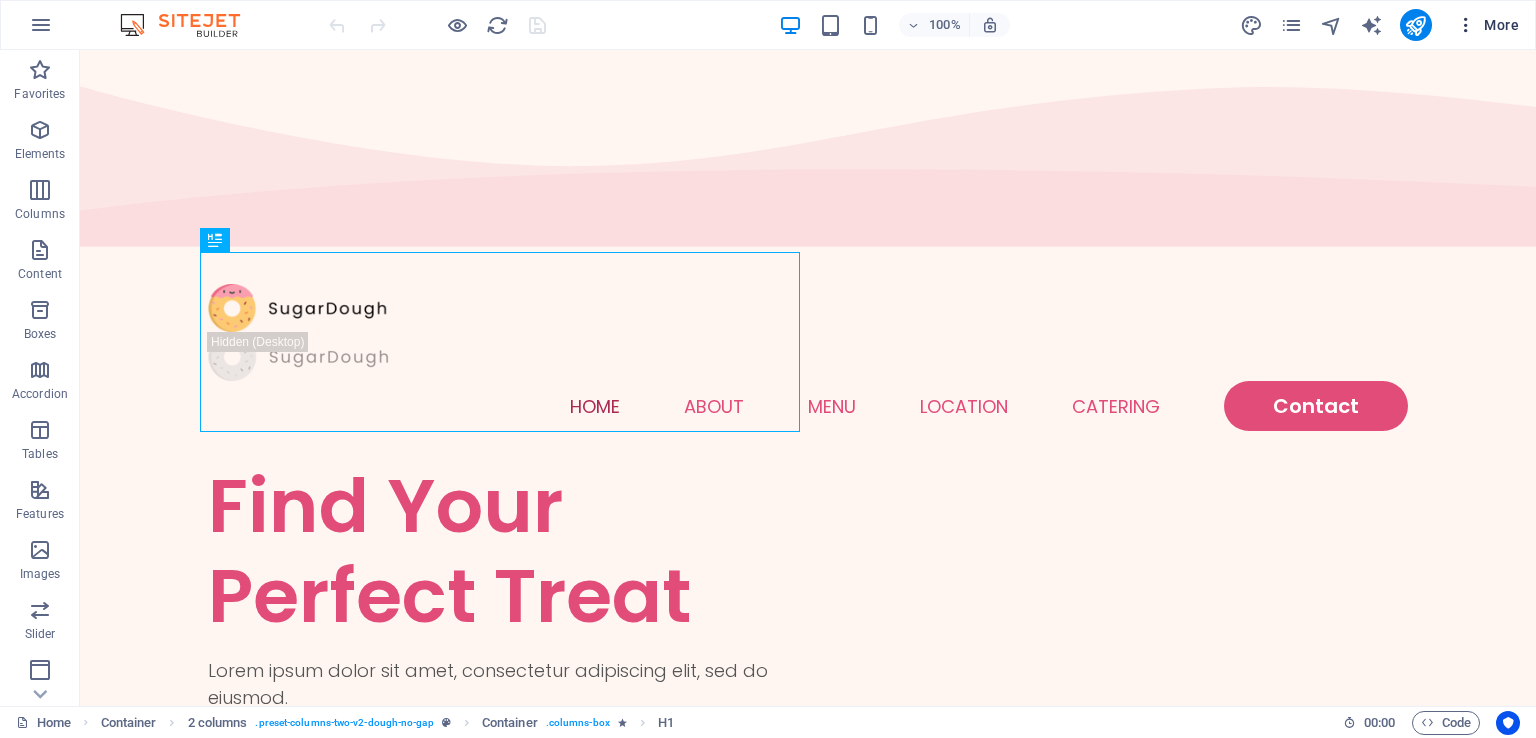click at bounding box center [1466, 25] 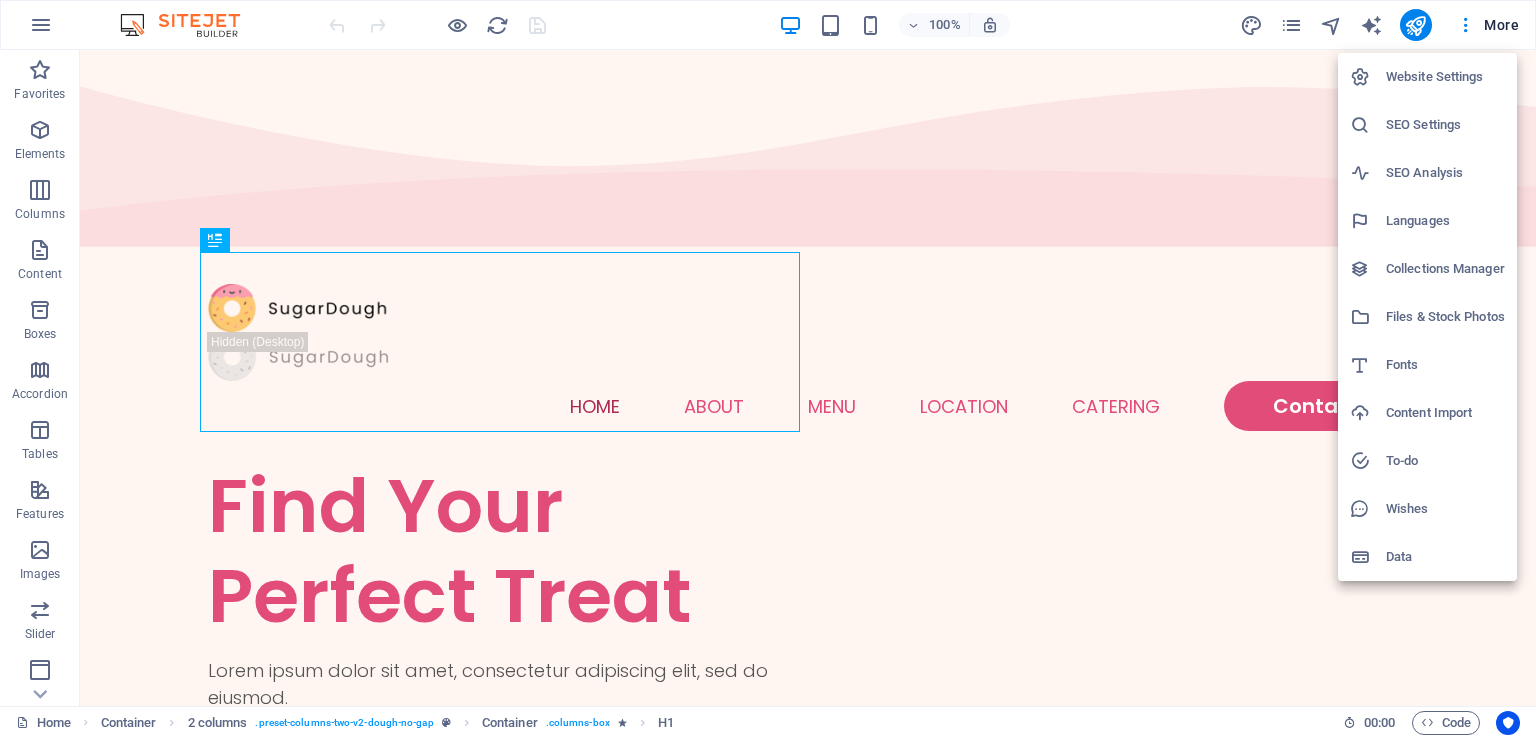 click on "Website Settings" at bounding box center (1445, 77) 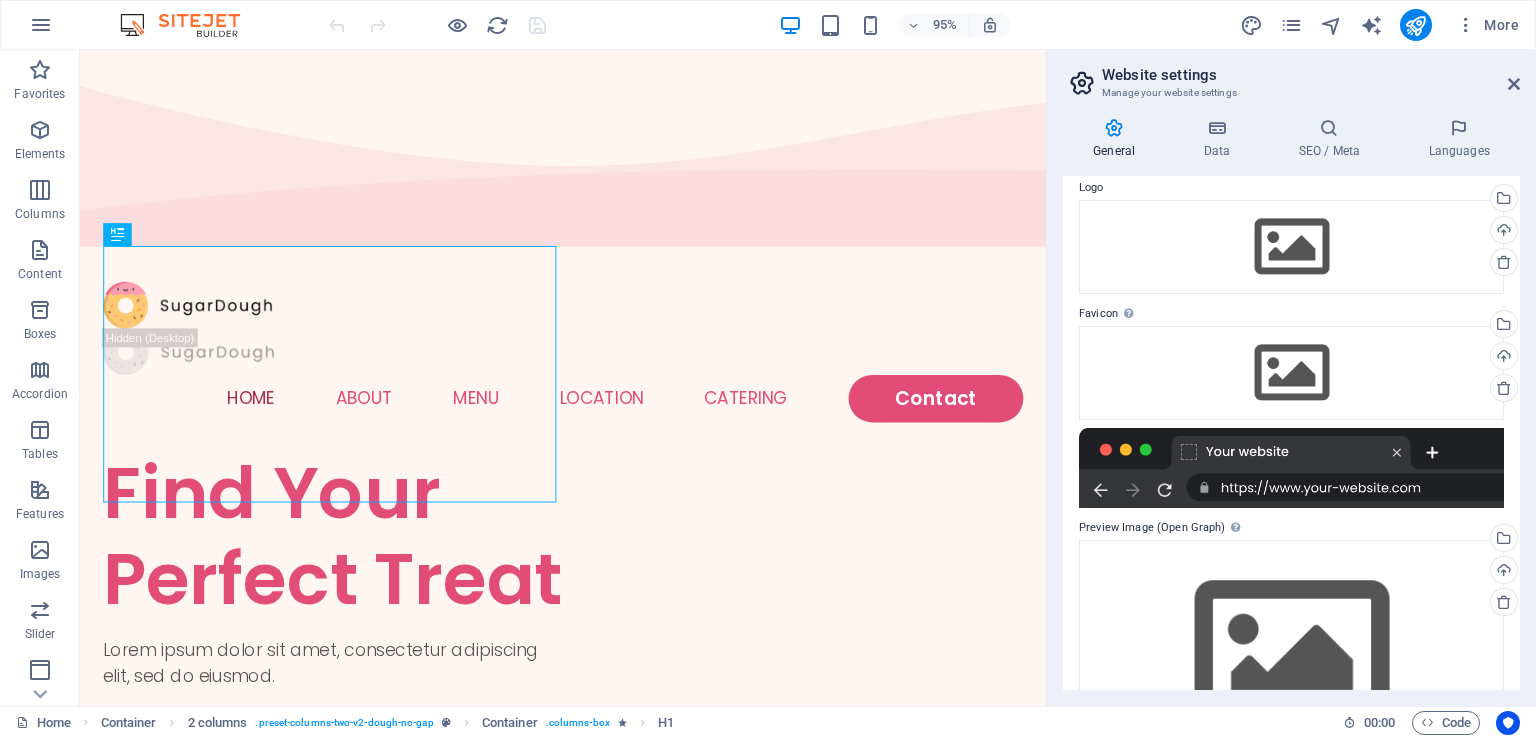 scroll, scrollTop: 168, scrollLeft: 0, axis: vertical 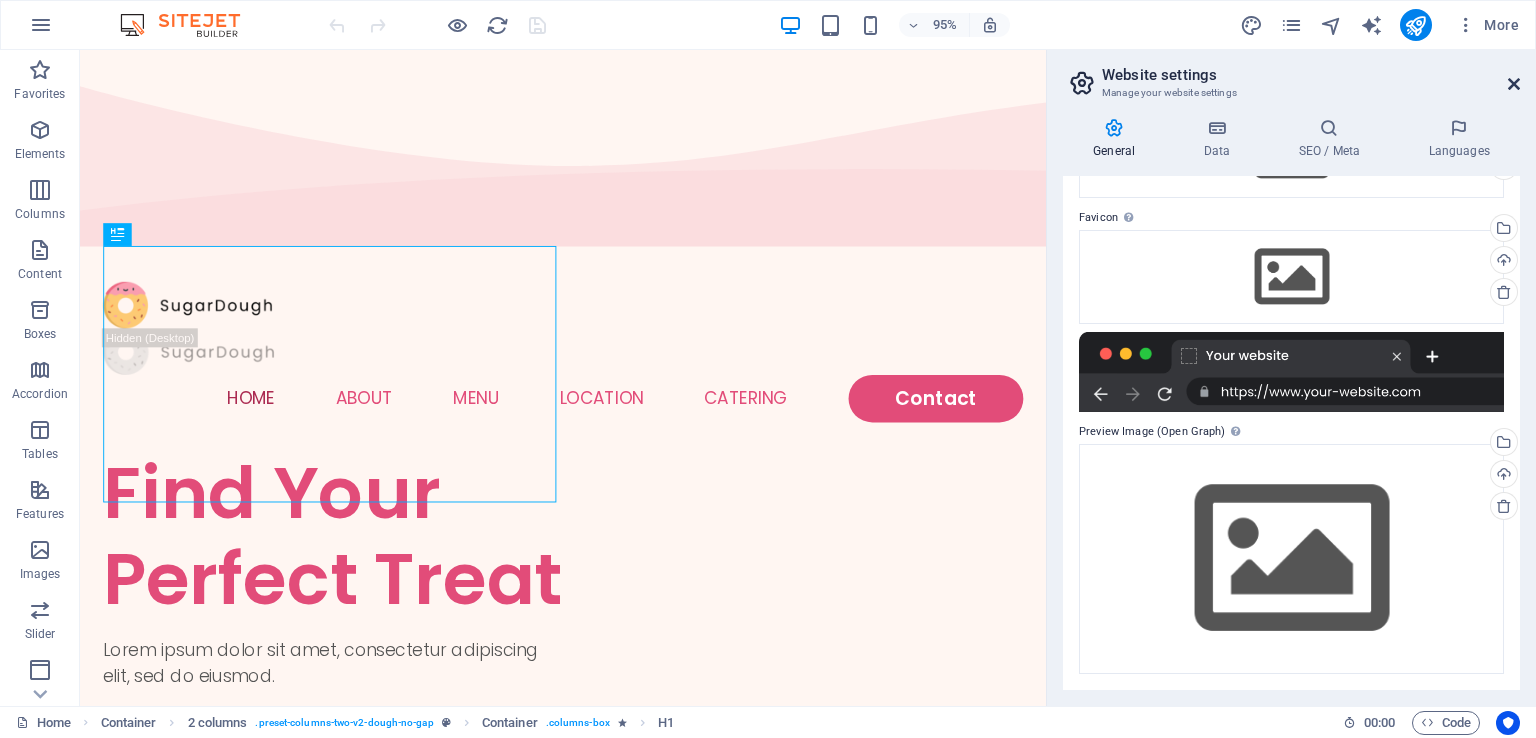 click at bounding box center [1514, 84] 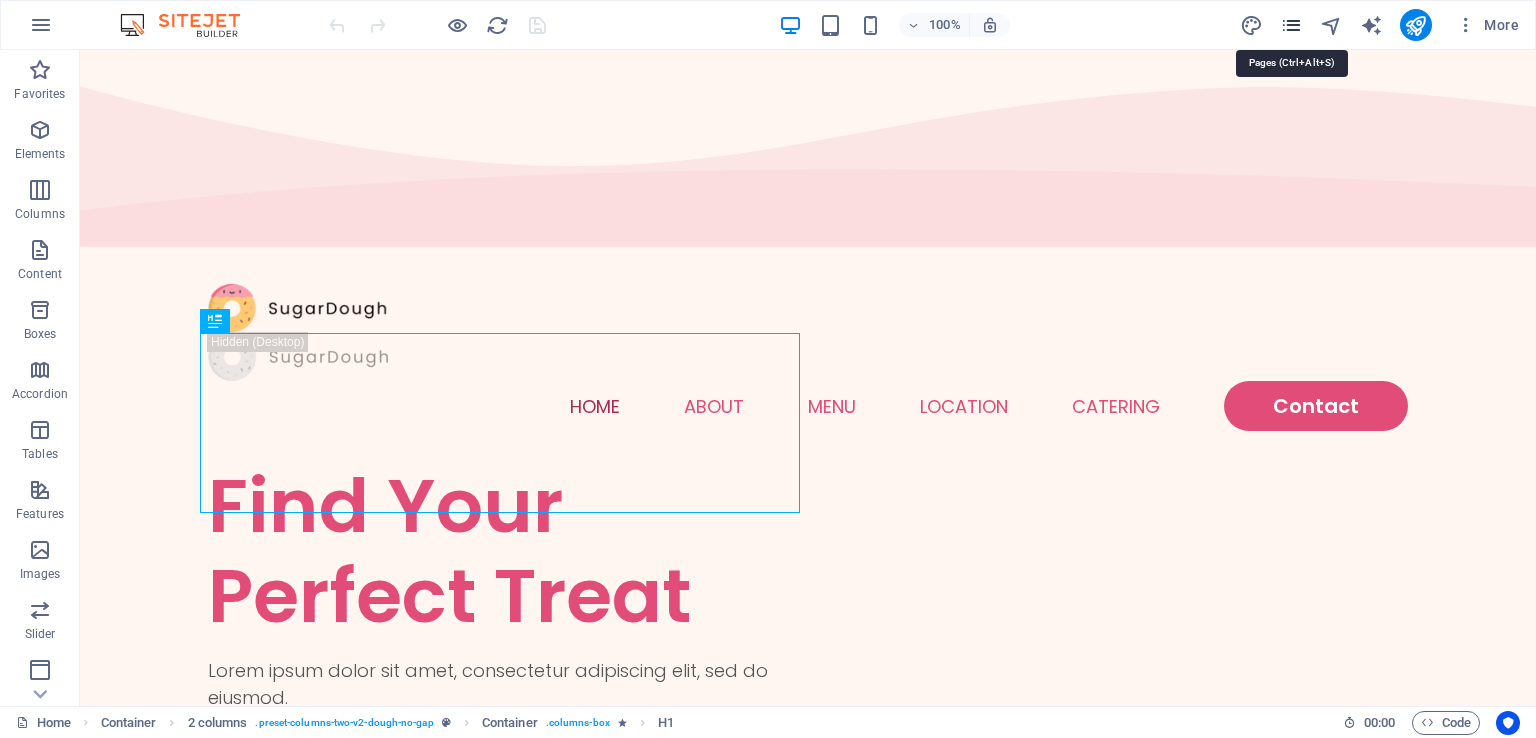 click at bounding box center (1291, 25) 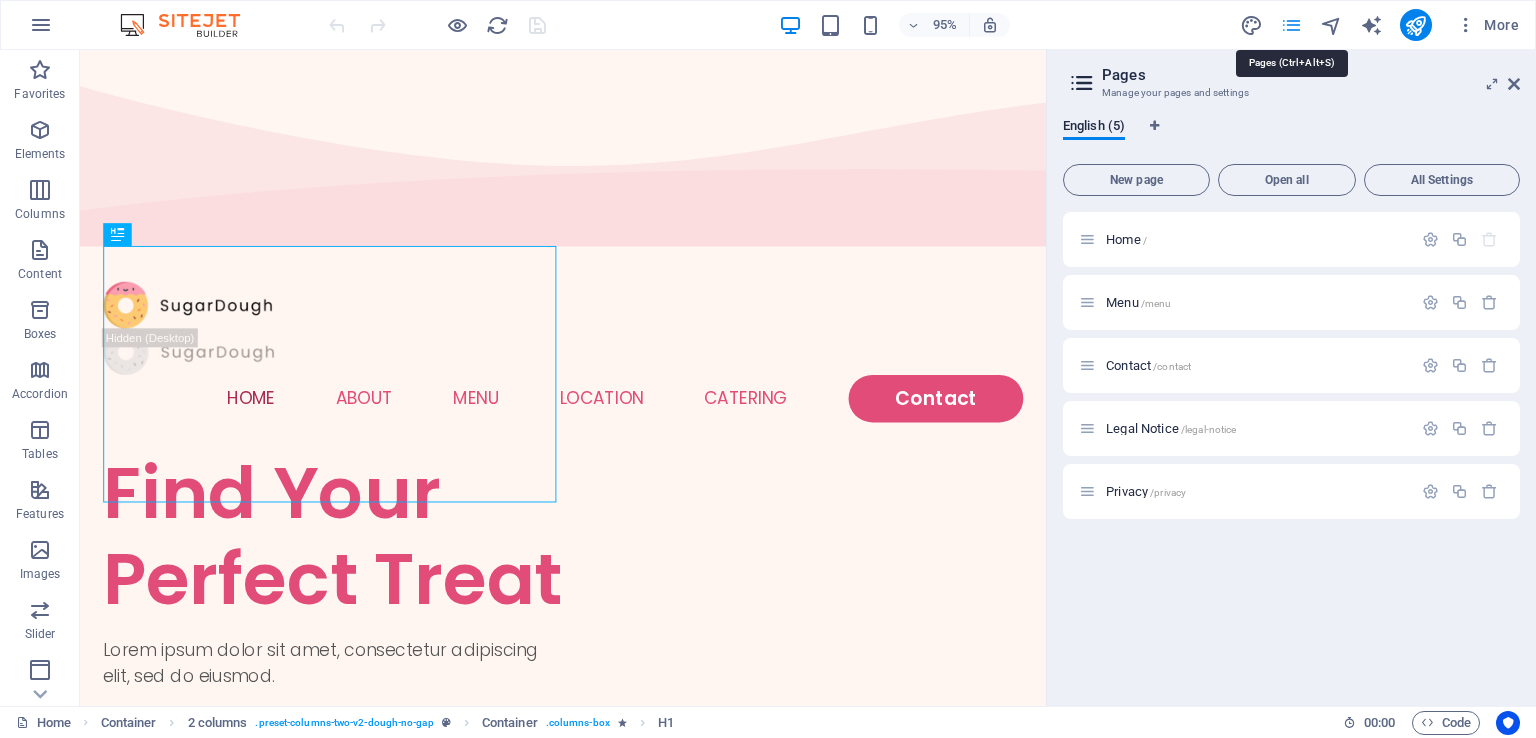 click at bounding box center [1291, 25] 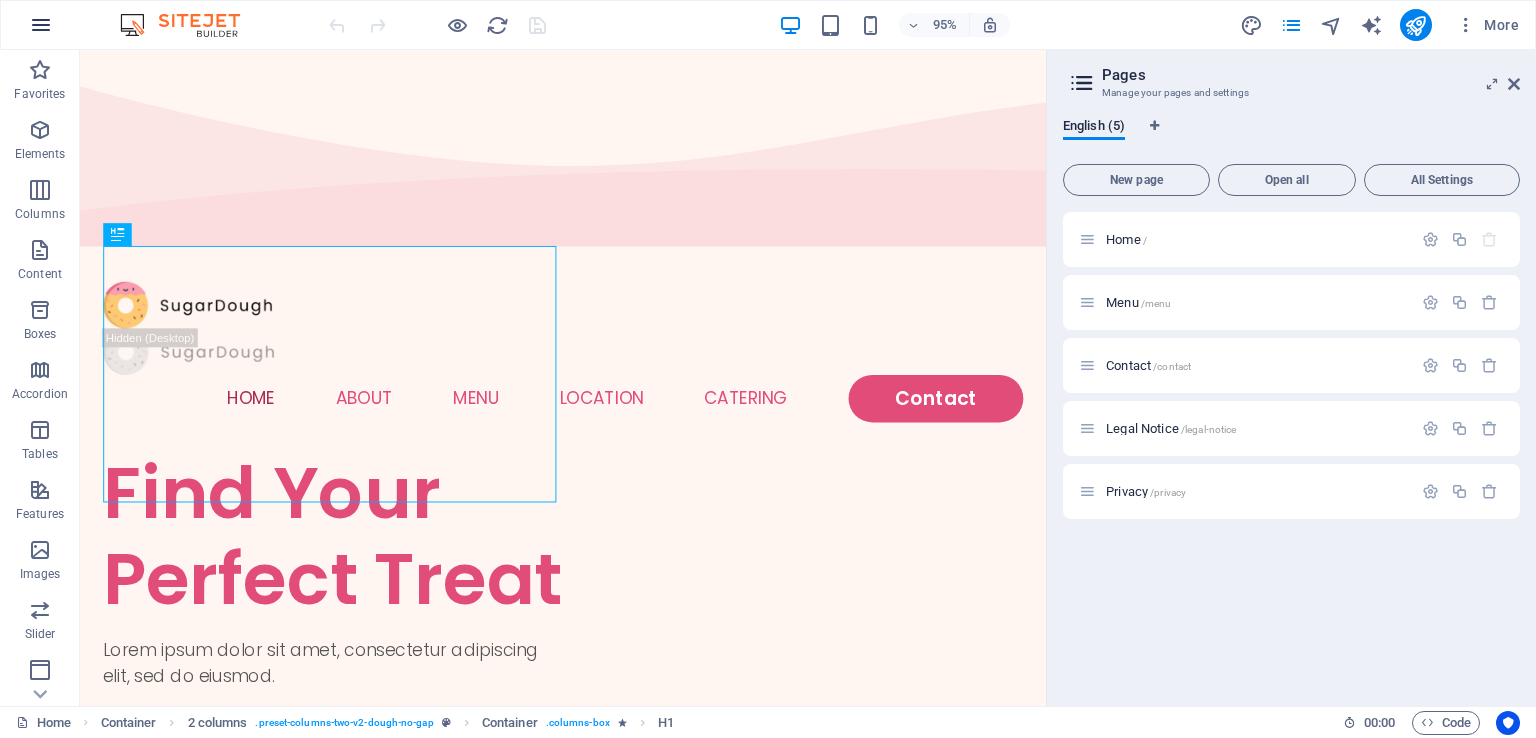 click at bounding box center (41, 25) 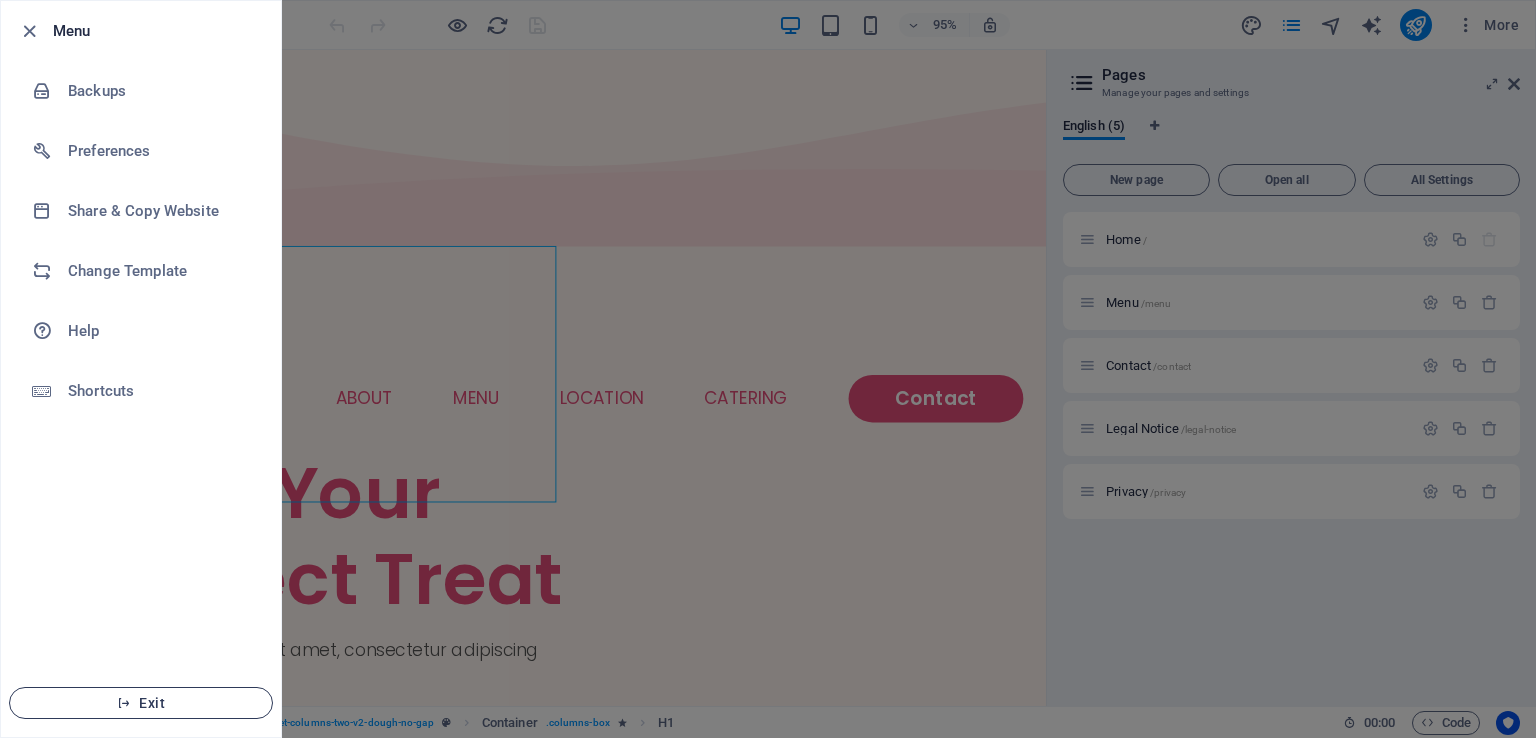 click on "Exit" at bounding box center [141, 703] 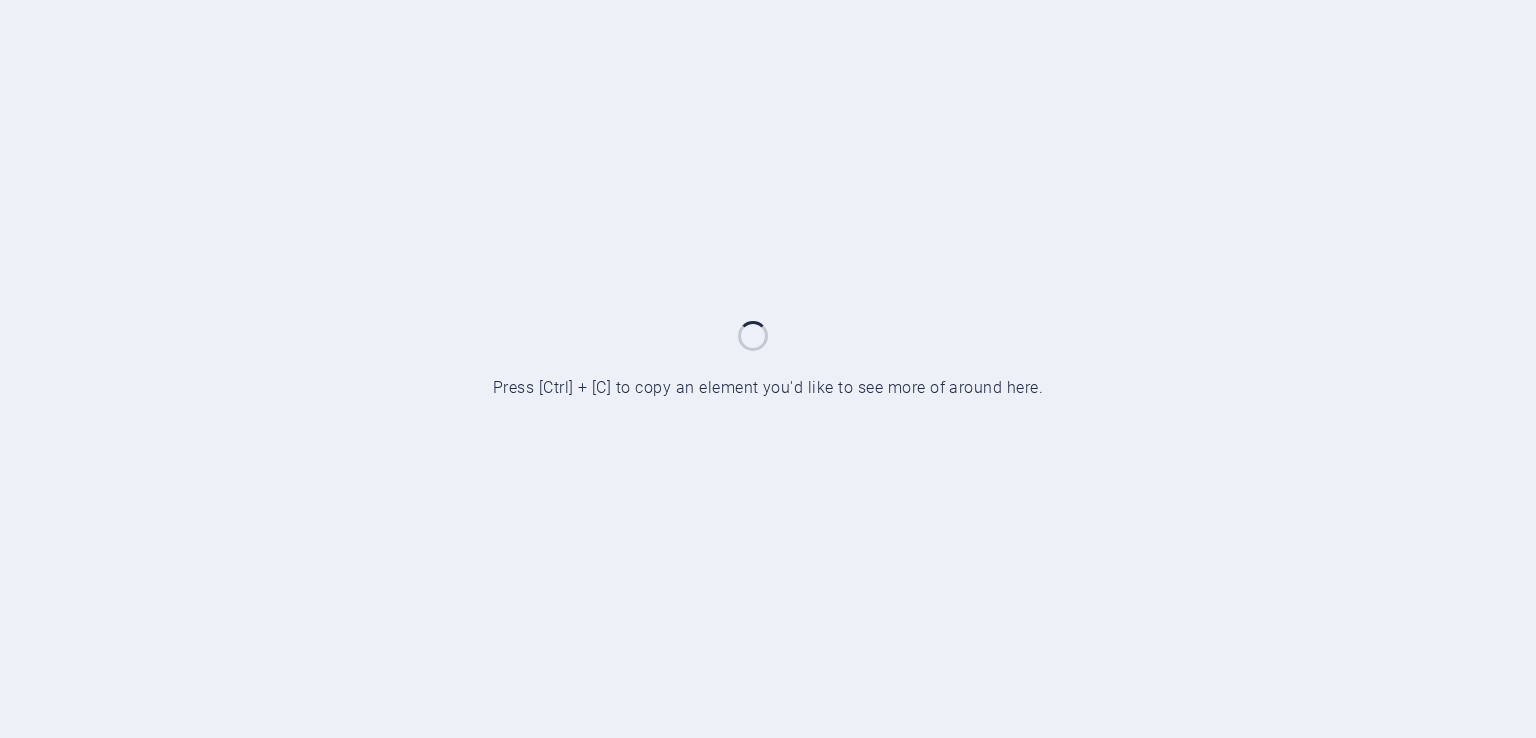 scroll, scrollTop: 0, scrollLeft: 0, axis: both 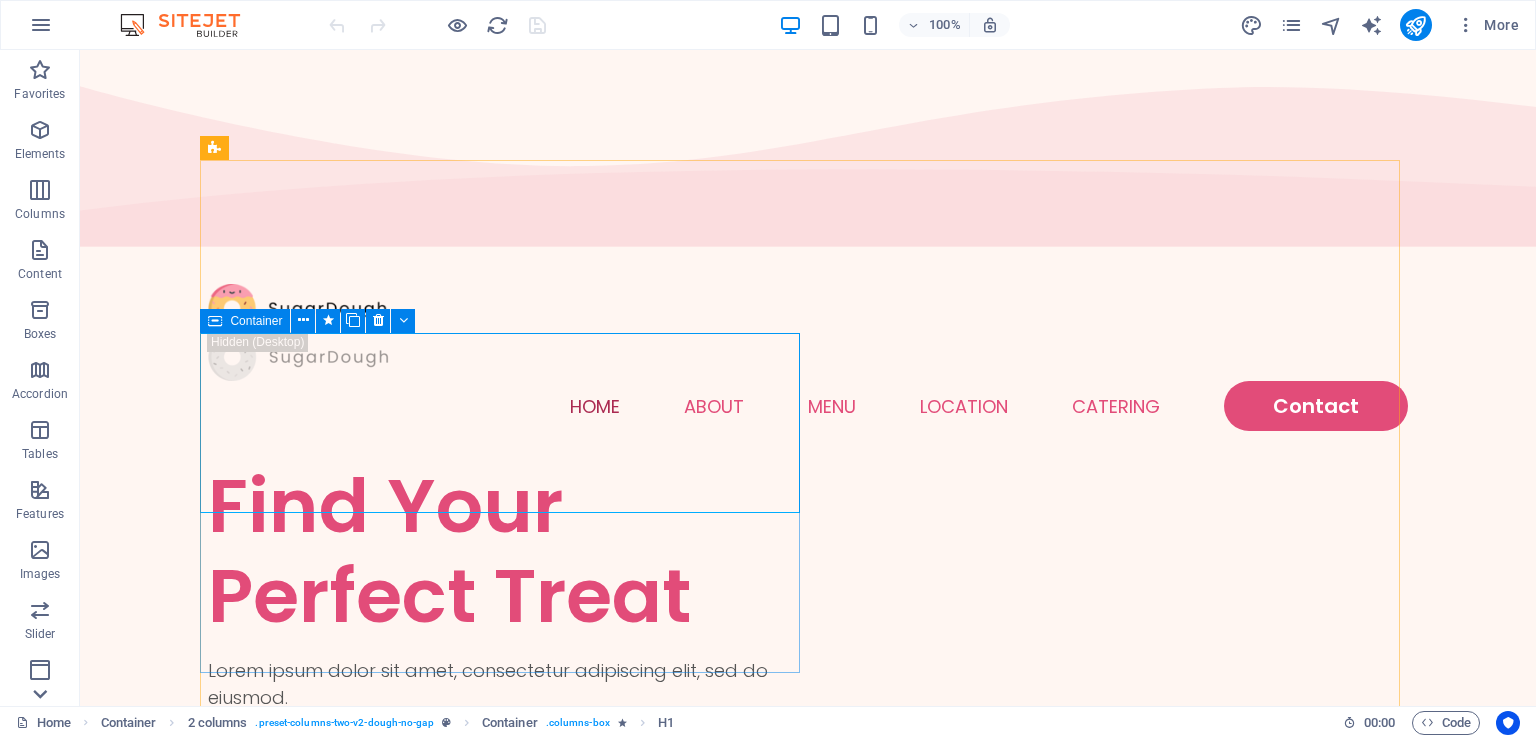 click 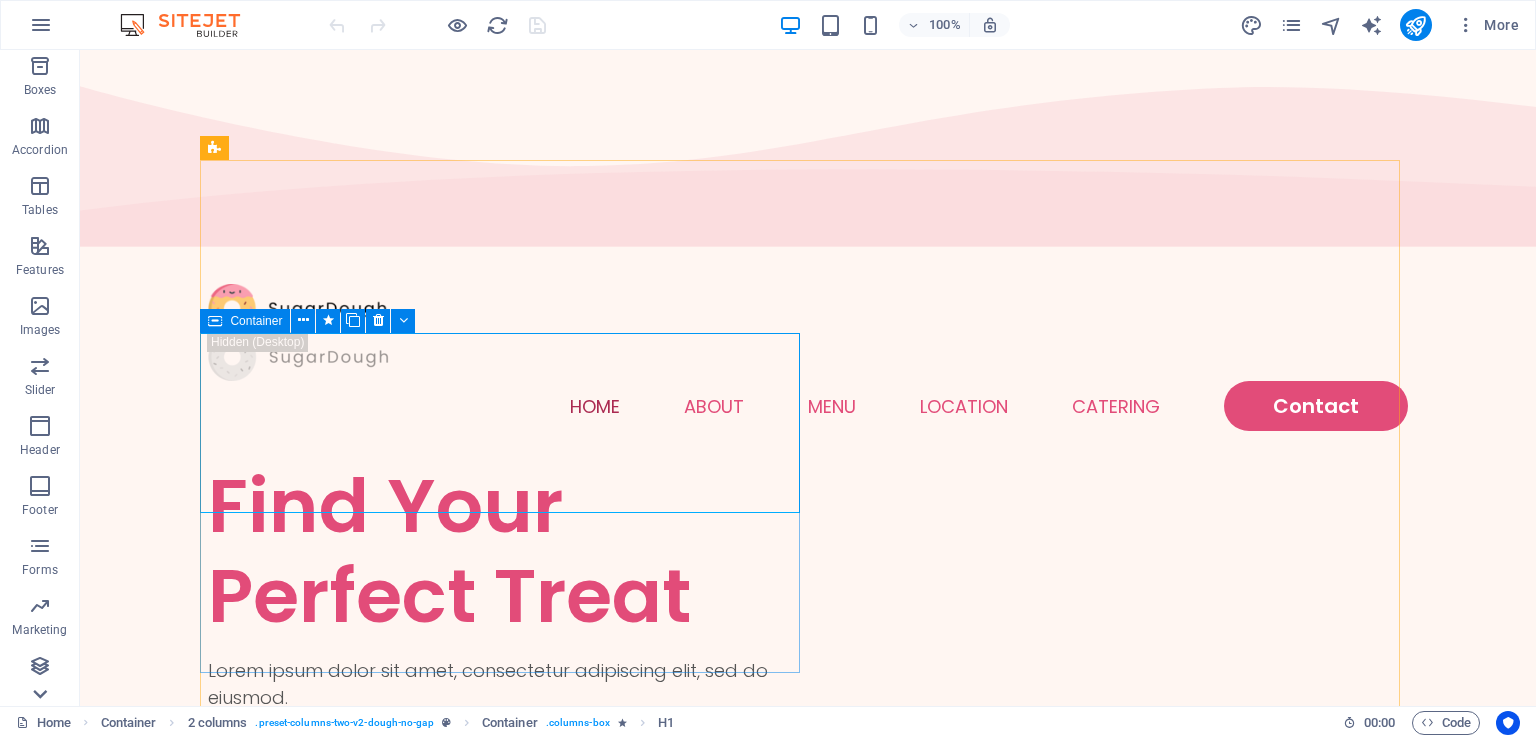 scroll, scrollTop: 244, scrollLeft: 0, axis: vertical 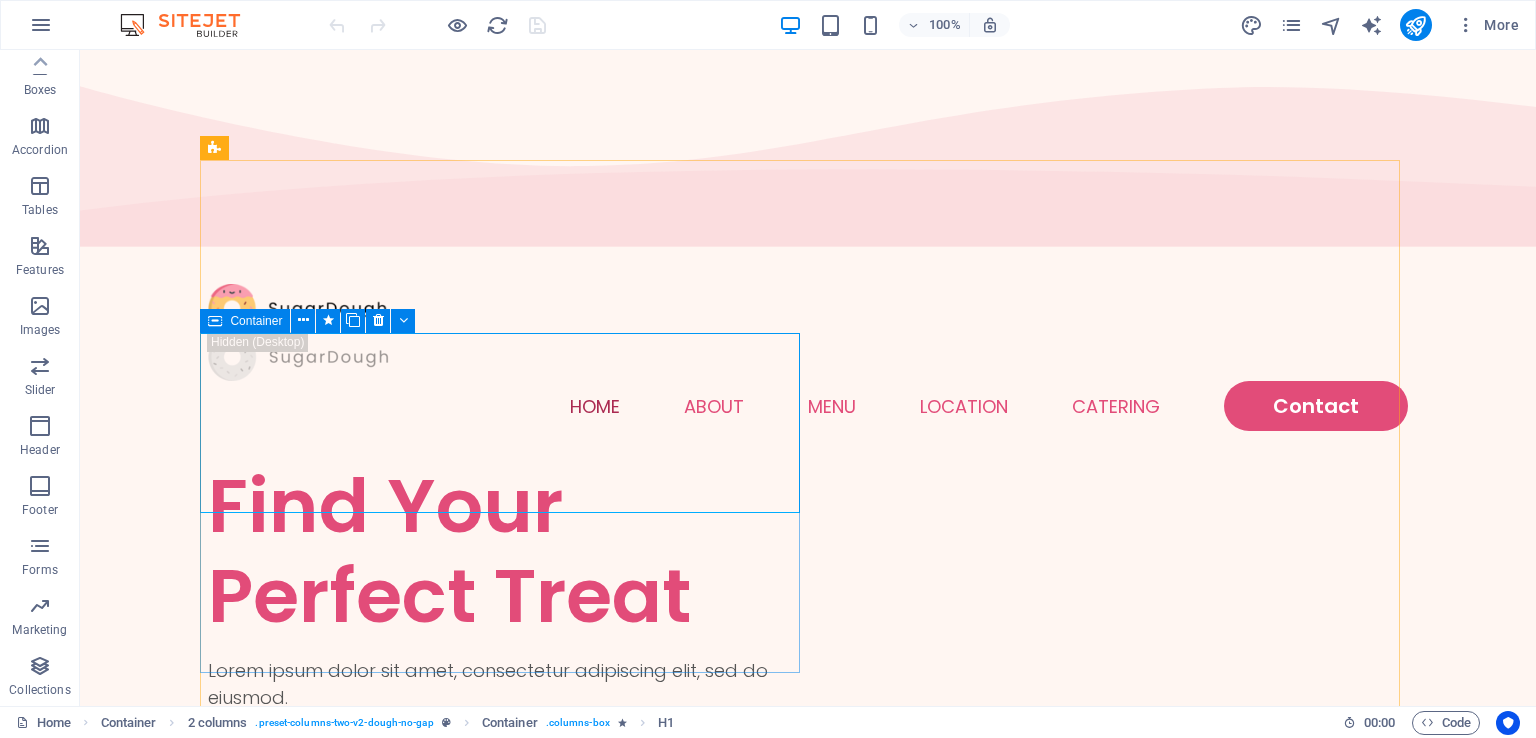 click on "Collections" at bounding box center [39, 690] 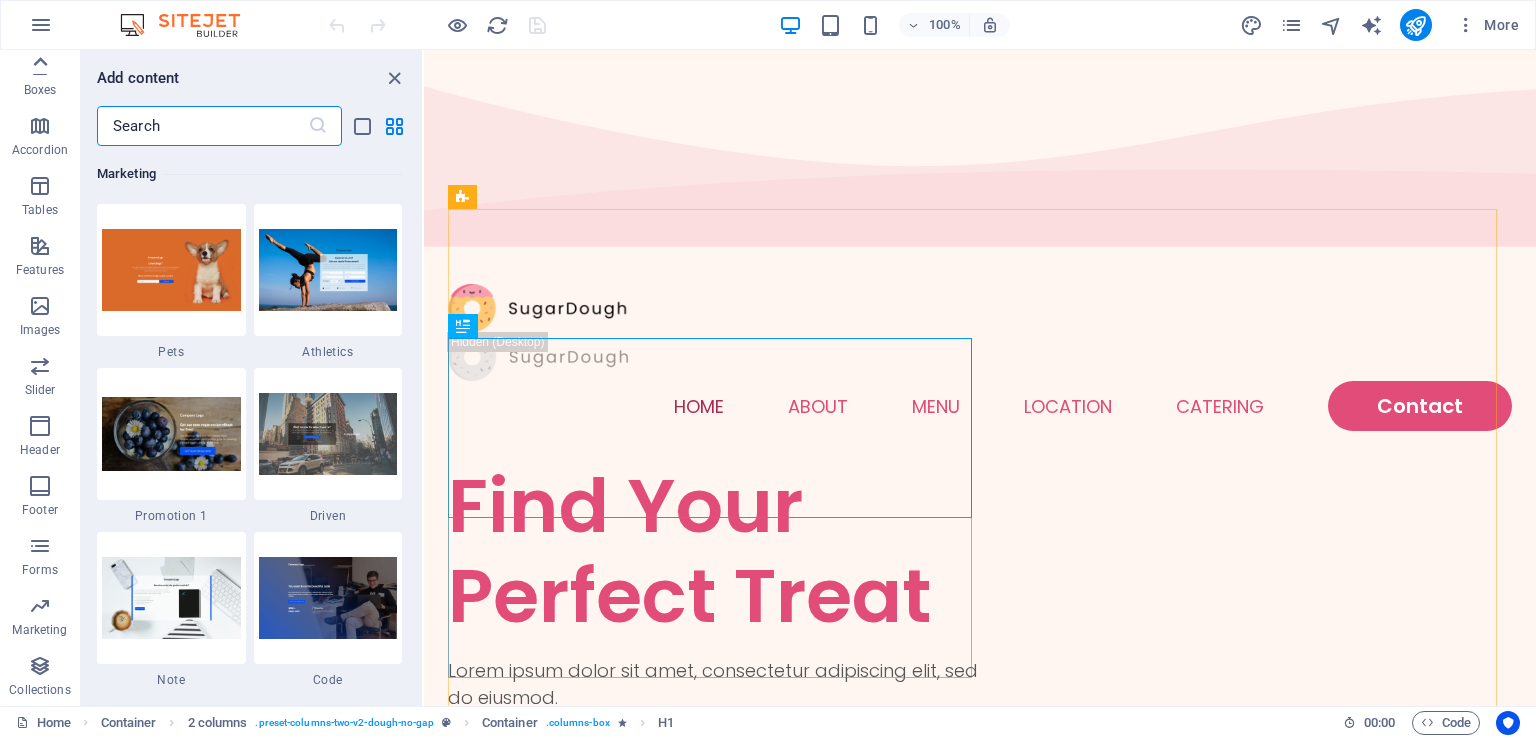 scroll, scrollTop: 18306, scrollLeft: 0, axis: vertical 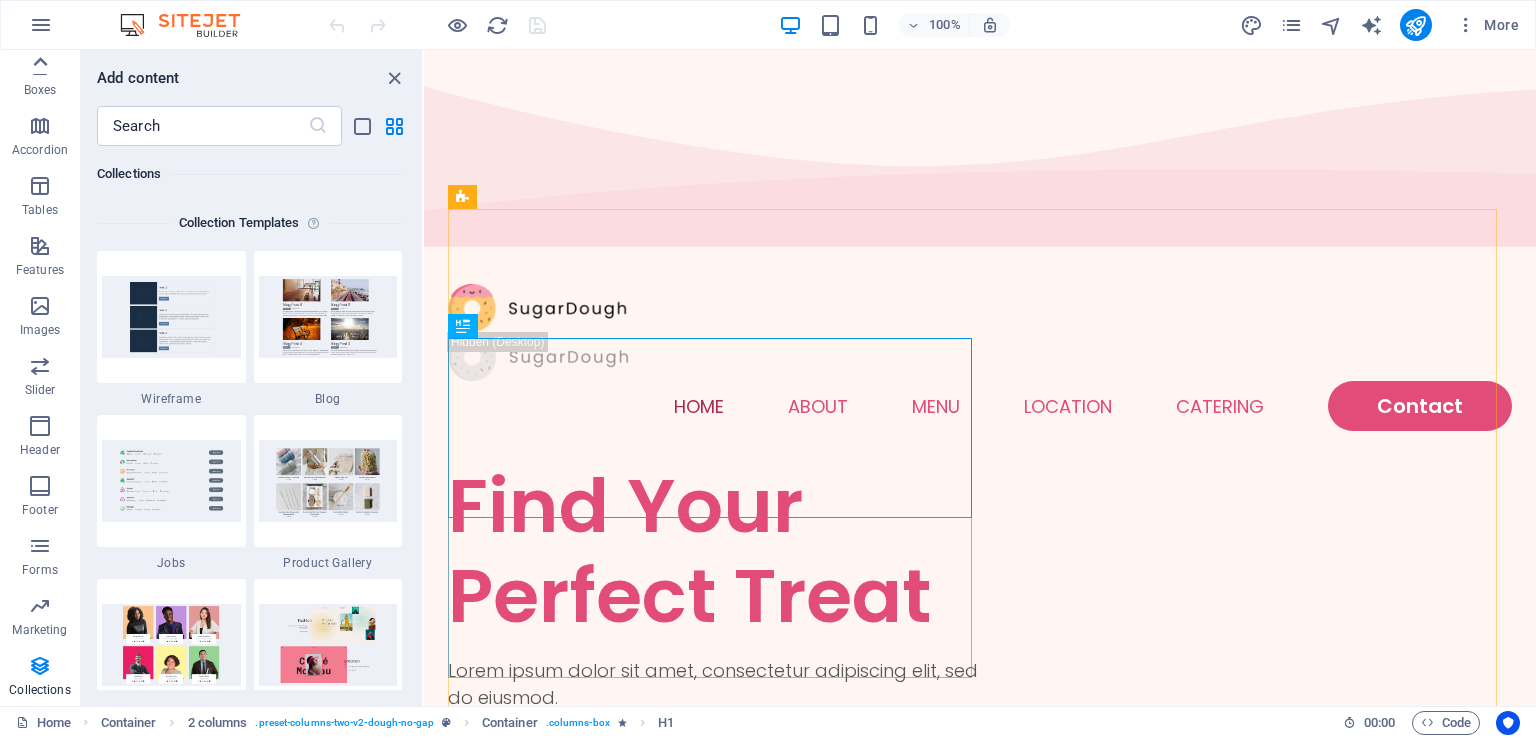 click 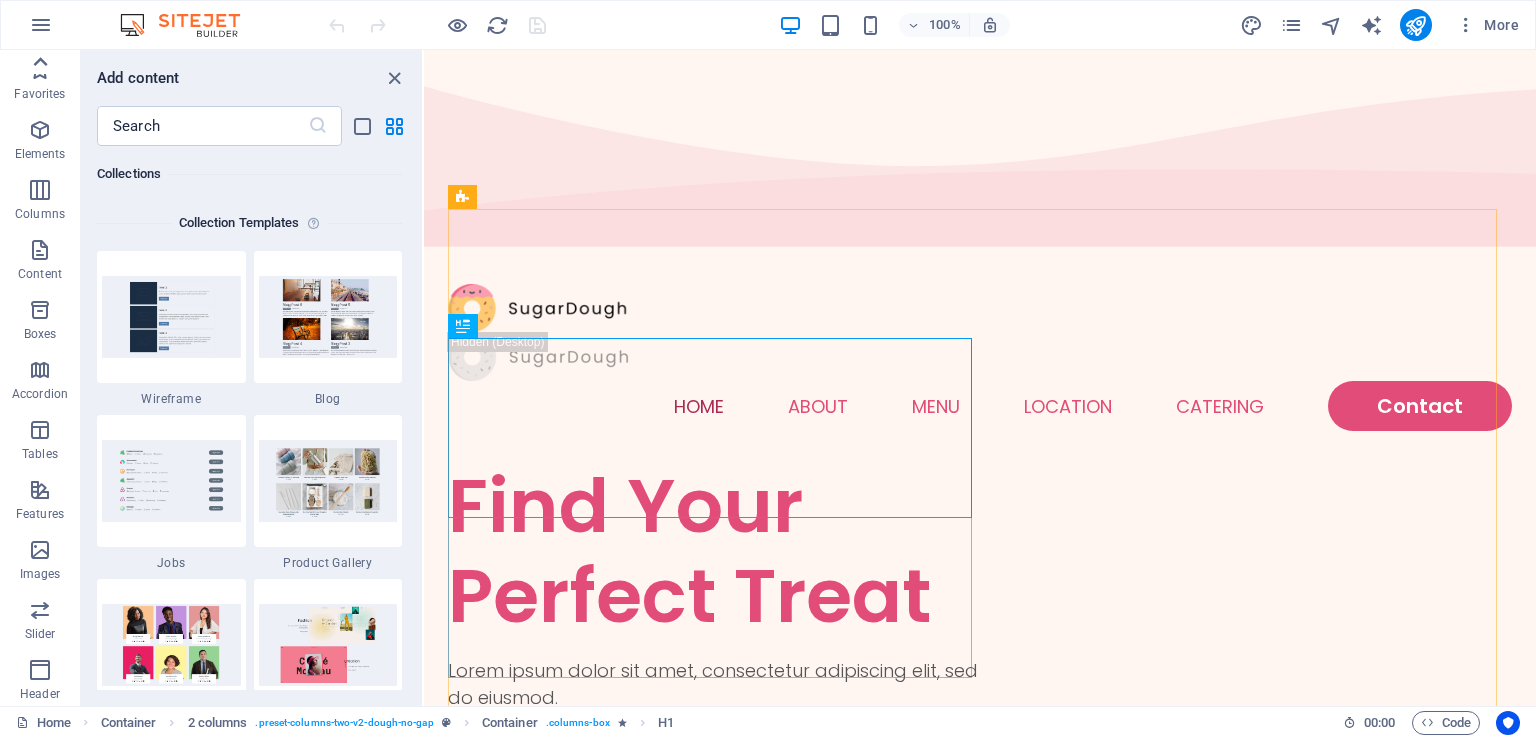 scroll, scrollTop: 0, scrollLeft: 0, axis: both 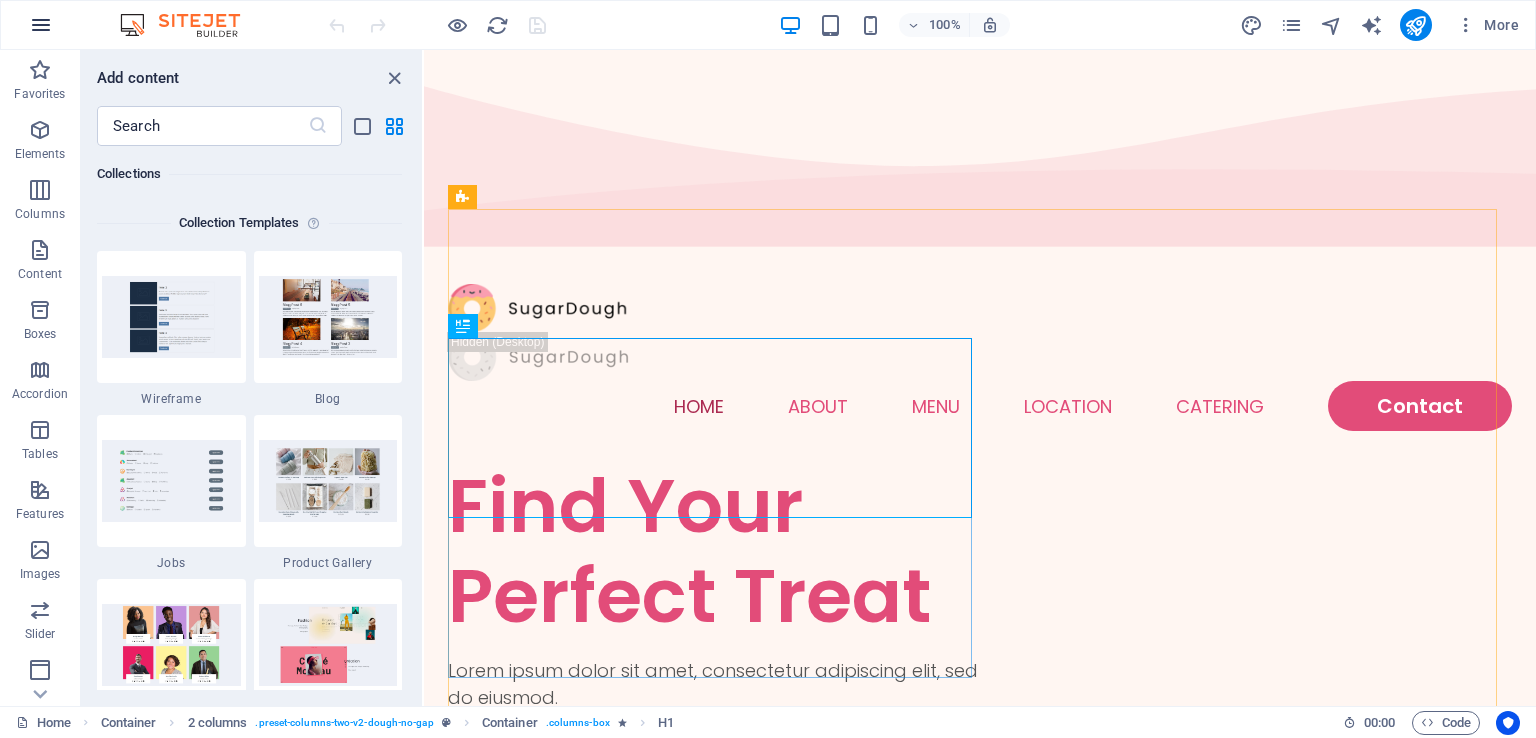 click at bounding box center [41, 25] 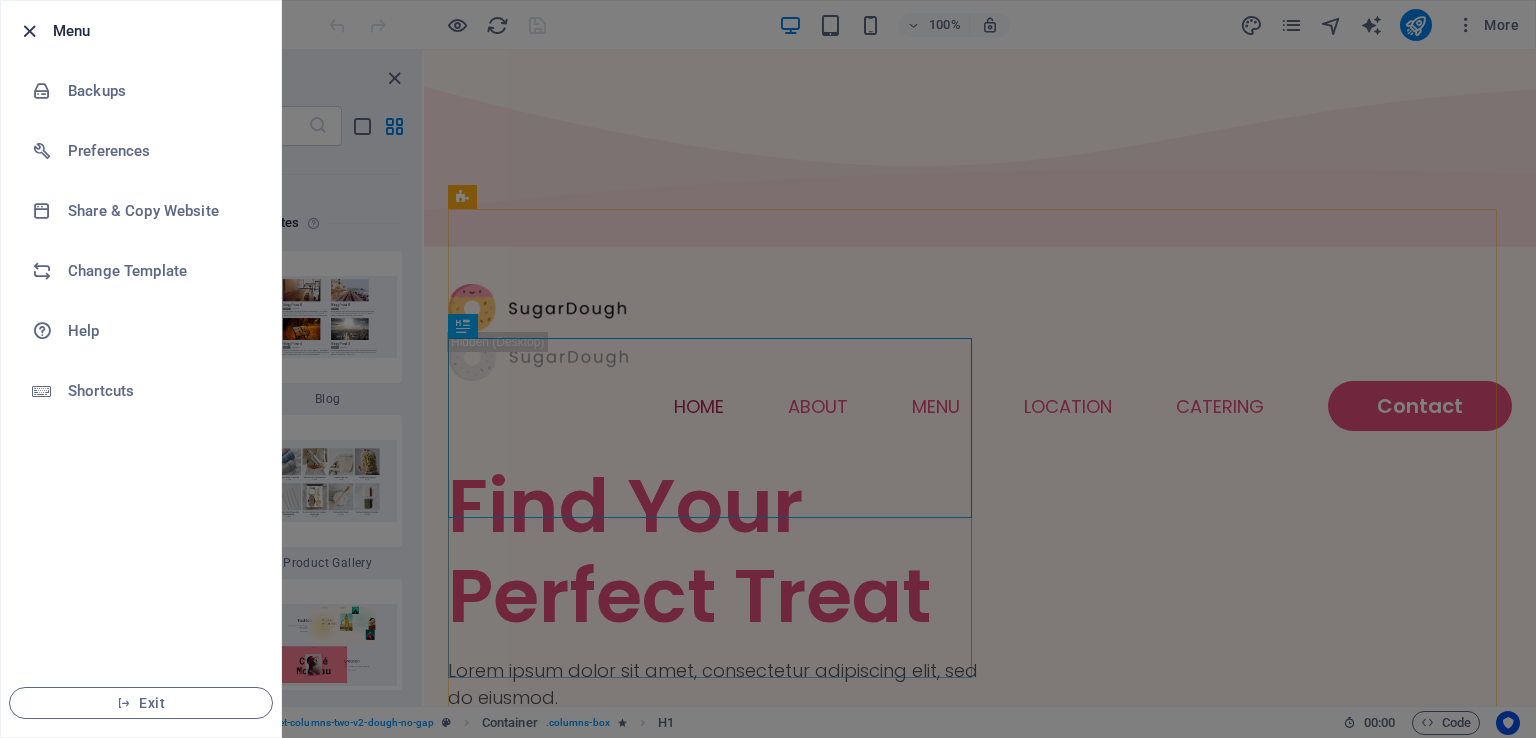 click at bounding box center [29, 31] 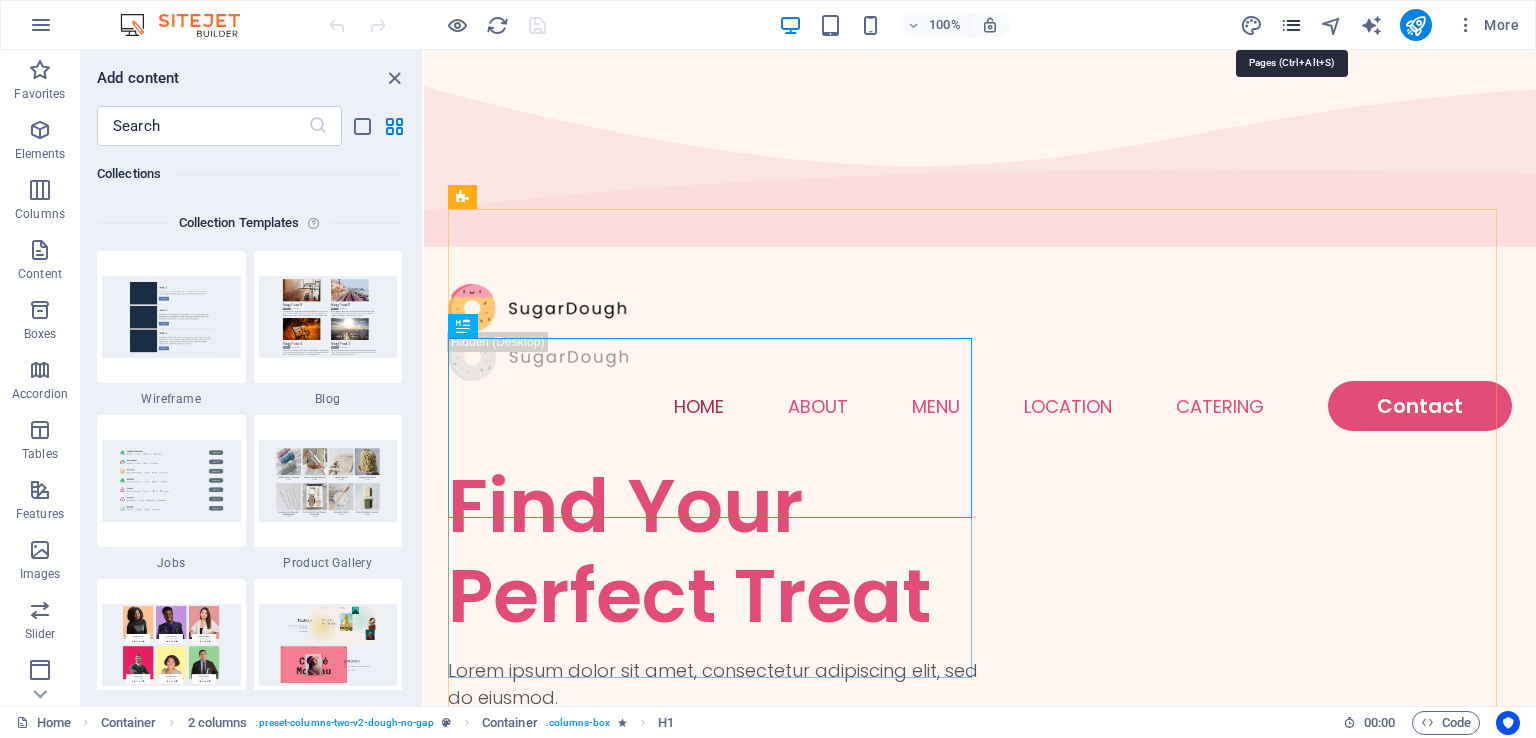 click at bounding box center [1291, 25] 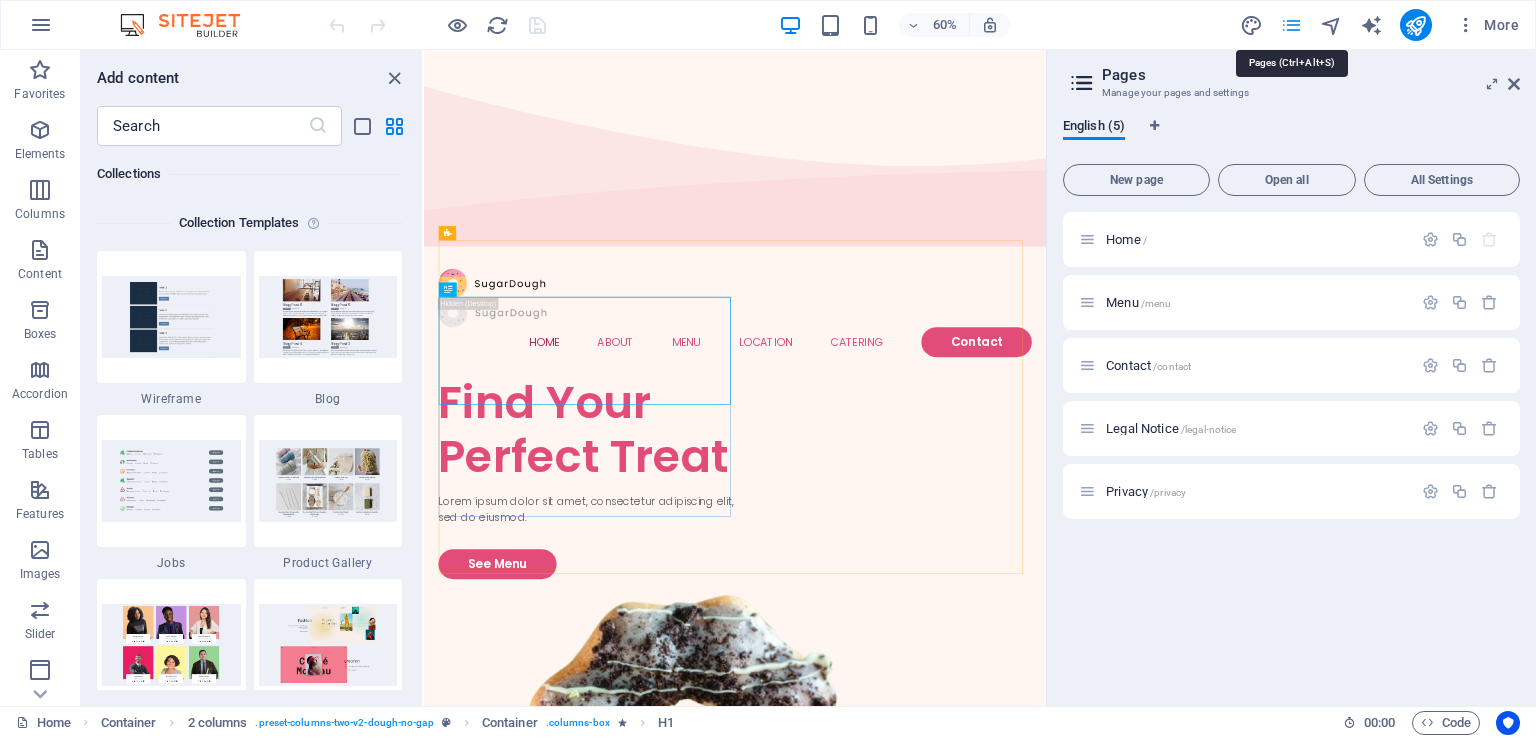 click at bounding box center [1291, 25] 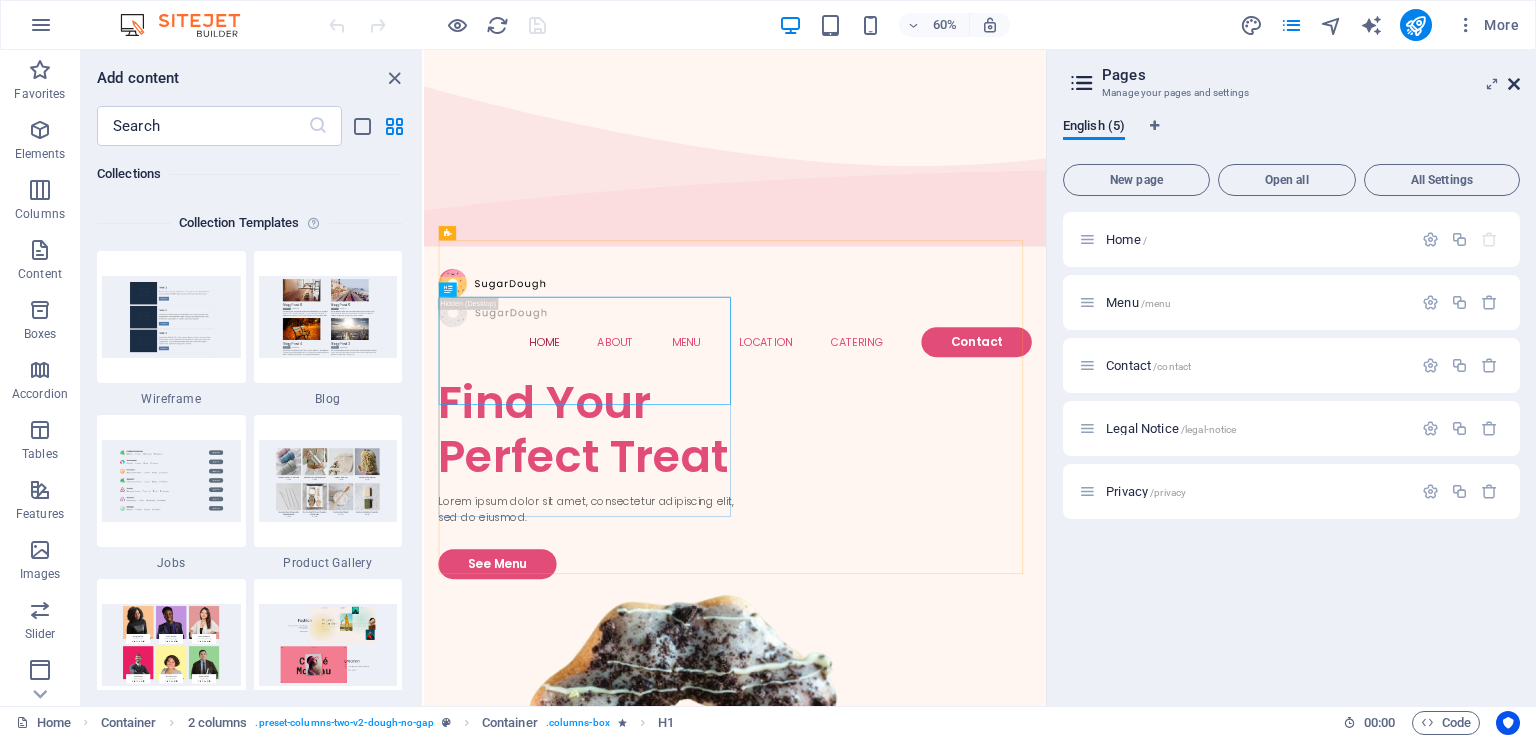 click at bounding box center [1514, 84] 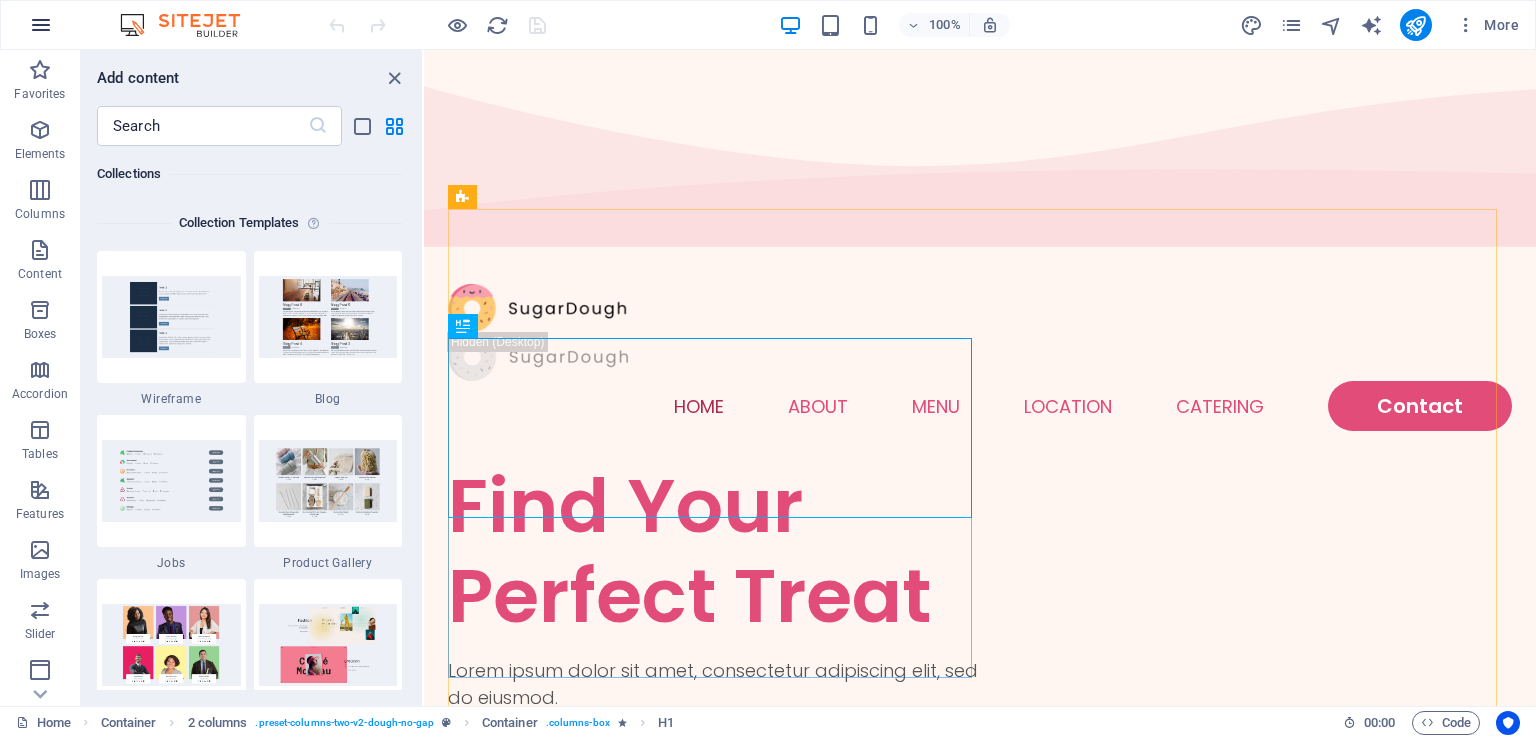 click at bounding box center [41, 25] 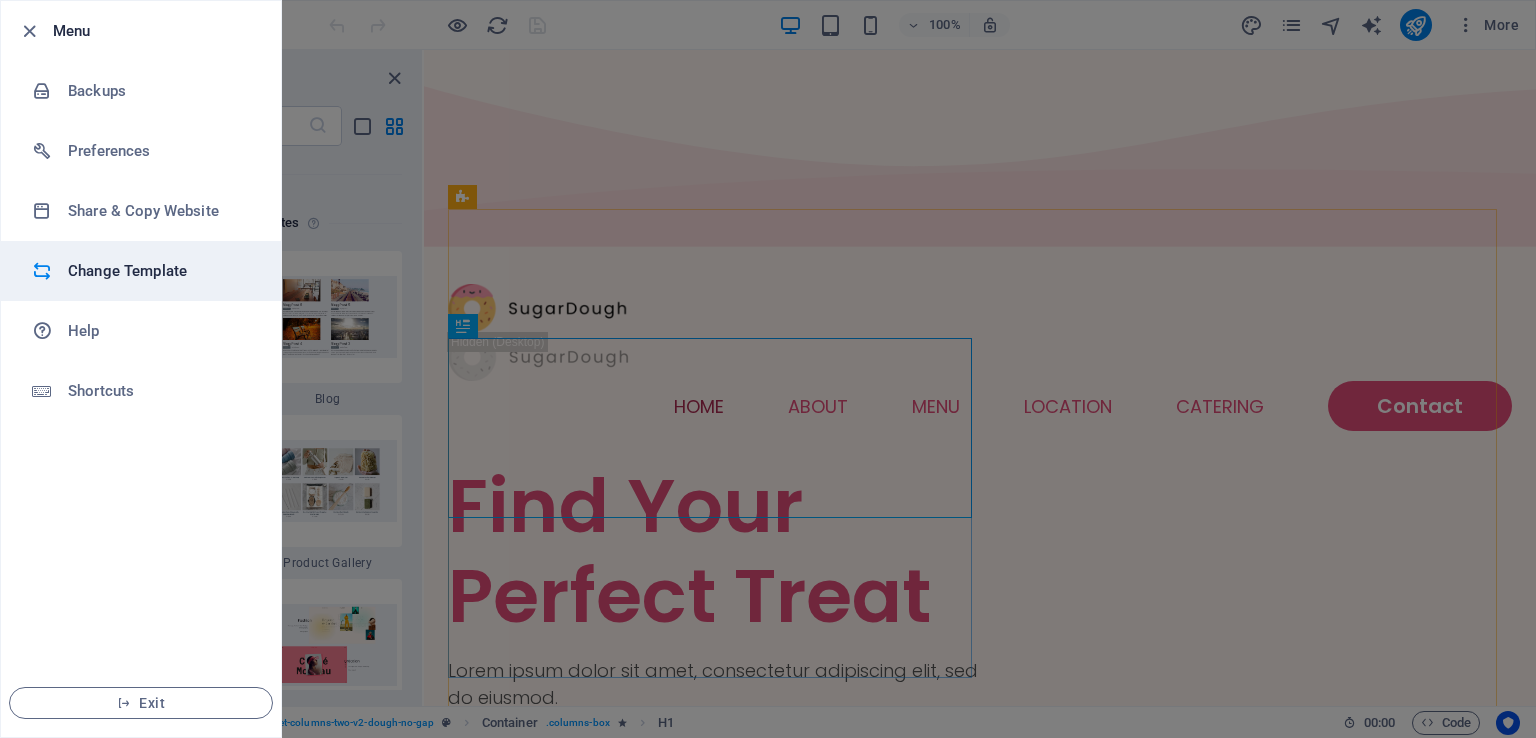 click on "Change Template" at bounding box center [160, 271] 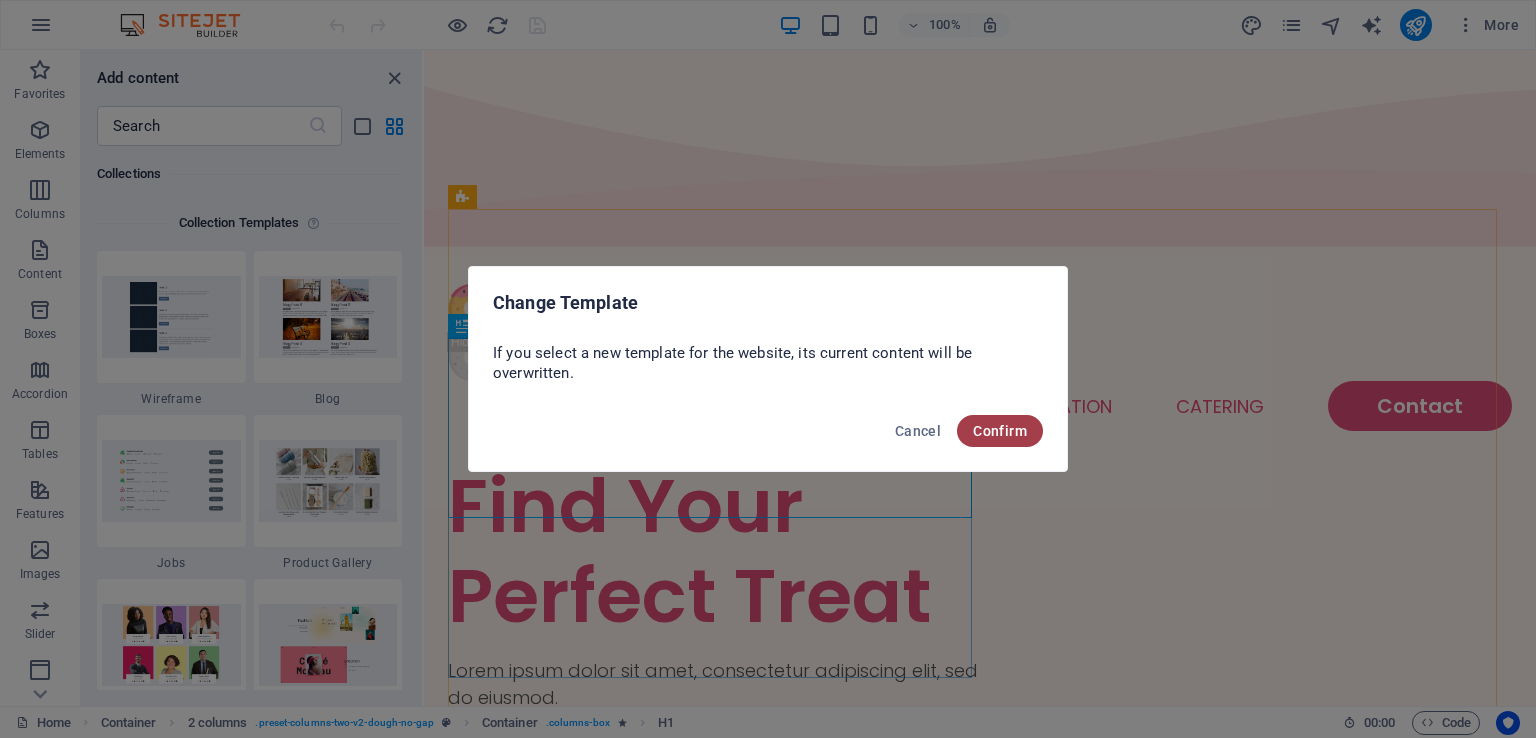 click on "Confirm" at bounding box center [1000, 431] 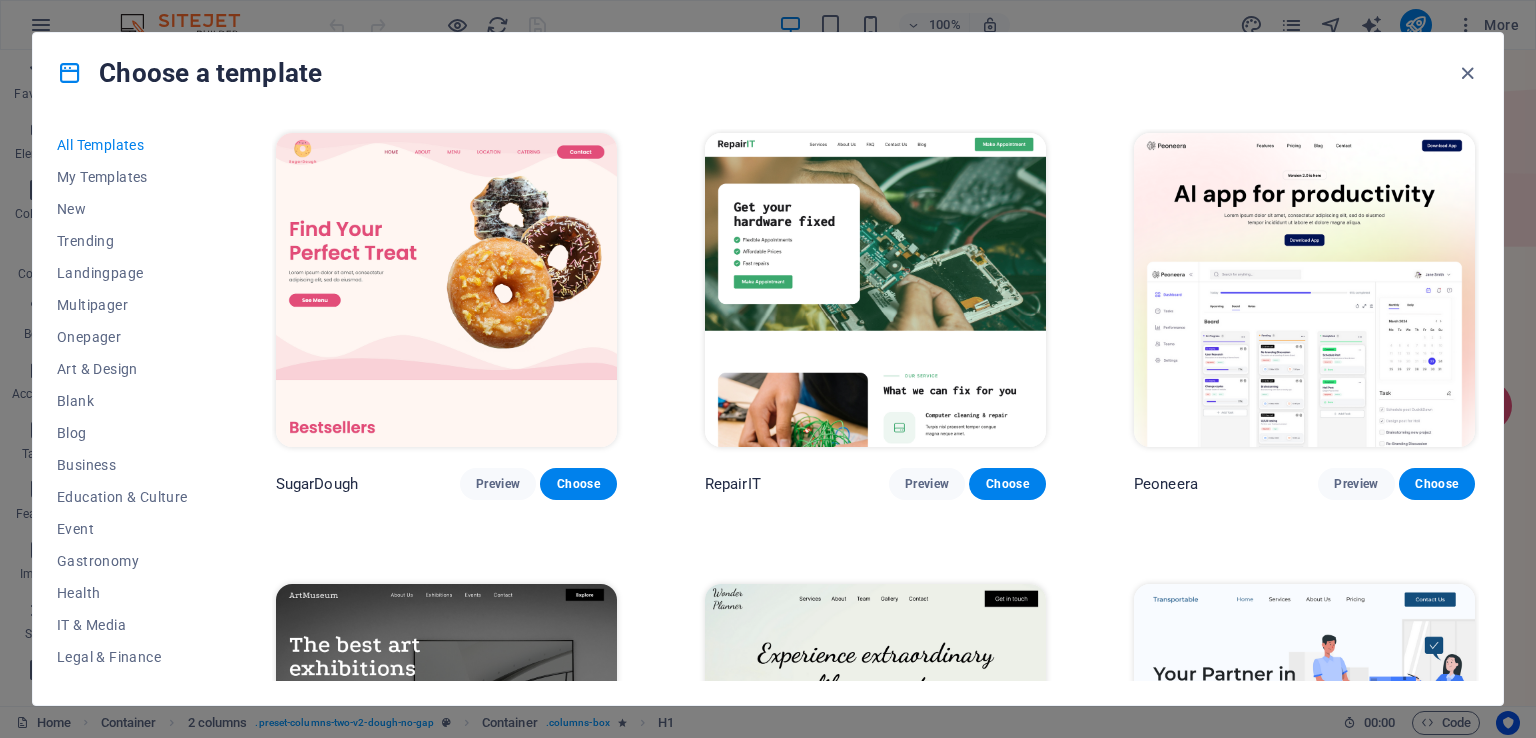 click on "Choose a template All Templates My Templates New Trending Landingpage Multipager Onepager Art & Design Blank Blog Business Education & Culture Event Gastronomy Health IT & Media Legal & Finance Non-Profit Performance Portfolio Services Sports & Beauty Trades Travel Wireframe SugarDough Preview Choose RepairIT Preview Choose Peoneera Preview Choose Art Museum Preview Choose Wonder Planner Preview Choose Transportable Preview Choose S&L Preview Choose WePaint Preview Choose Eco-Con Preview Choose MeetUp Preview Choose Help & Care Preview Choose Podcaster Preview Choose Academix Preview Choose BIG Barber Shop Preview Choose Health & Food Preview Choose UrbanNest Interiors Preview Choose Green Change Preview Choose The Beauty Temple Preview Choose WeTrain Preview Choose Cleaner Preview Choose Johanna James Preview Choose Delicioso Preview Choose Dream Garden Preview Choose LumeDeAqua Preview Choose Pets Care Preview Choose SafeSpace Preview Choose Midnight Rain Bar Preview Choose Drive Preview Choose Estator Yoga" at bounding box center (768, 369) 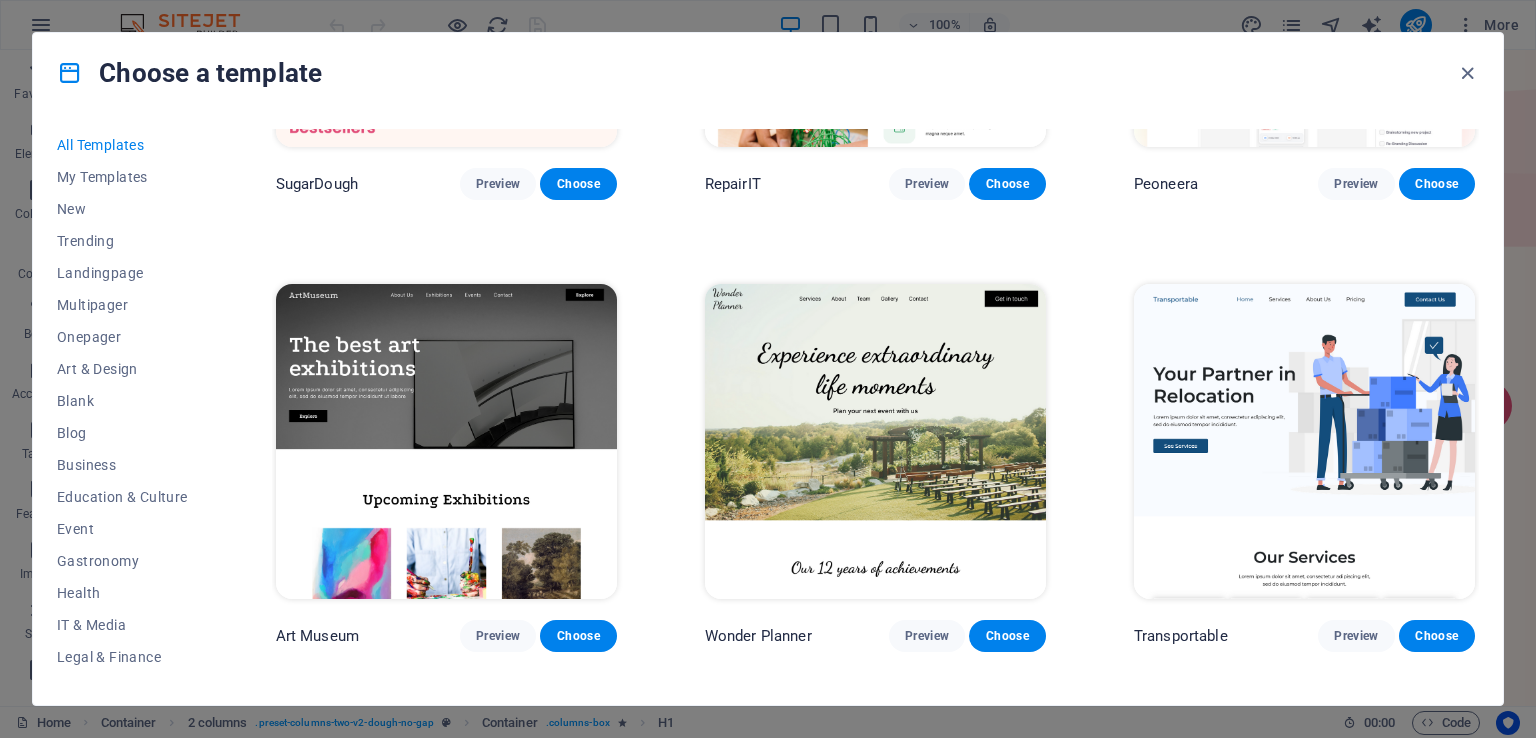 scroll, scrollTop: 0, scrollLeft: 0, axis: both 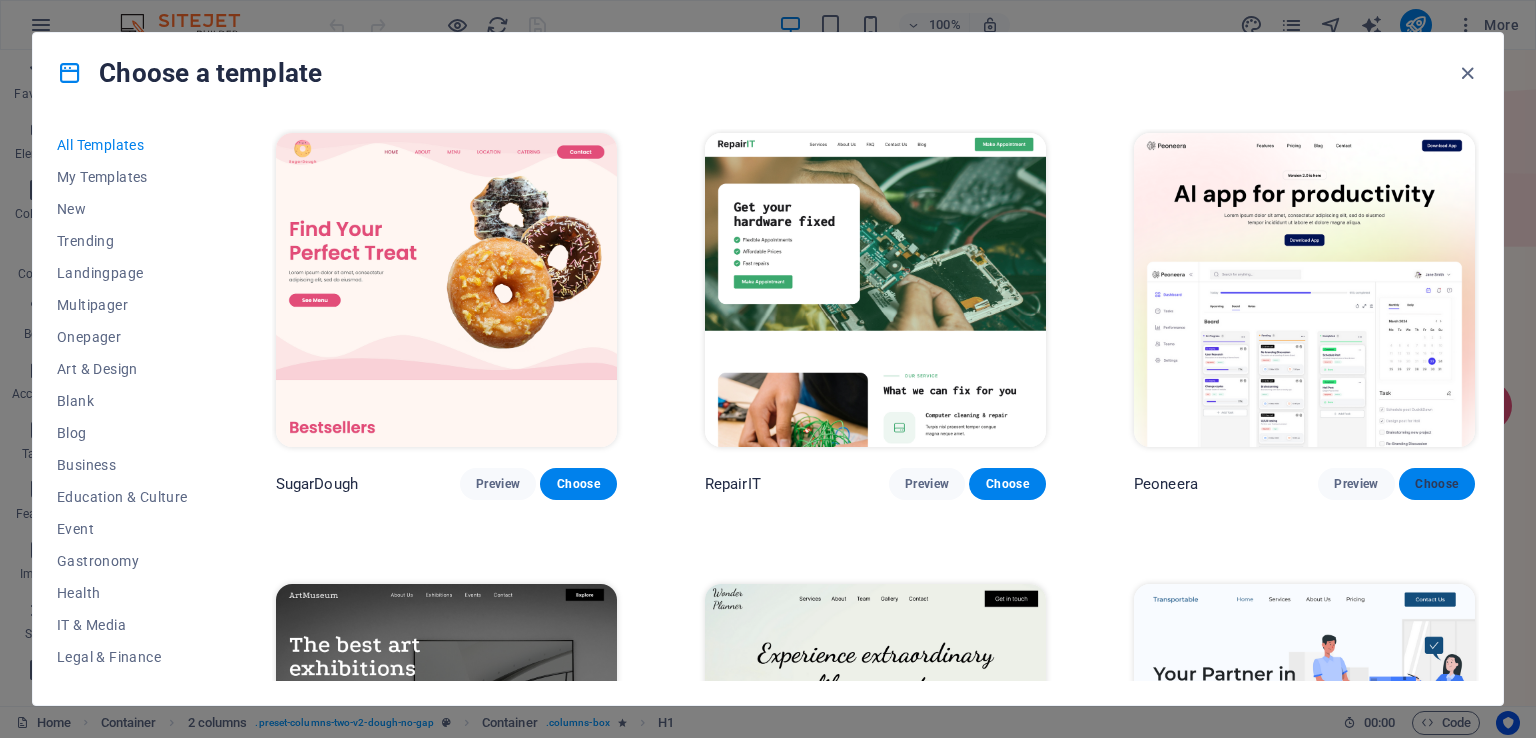 click on "Choose" at bounding box center [1437, 484] 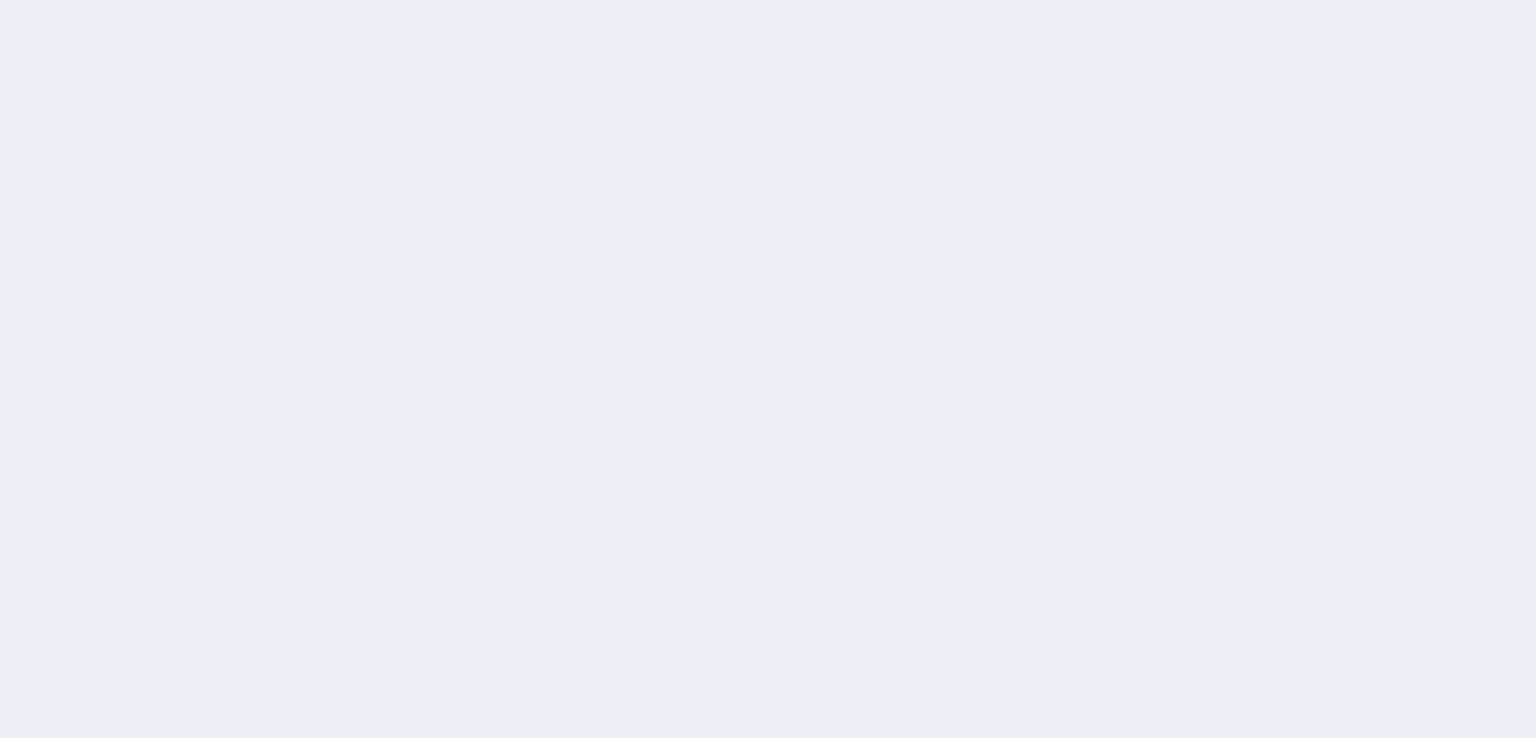 scroll, scrollTop: 0, scrollLeft: 0, axis: both 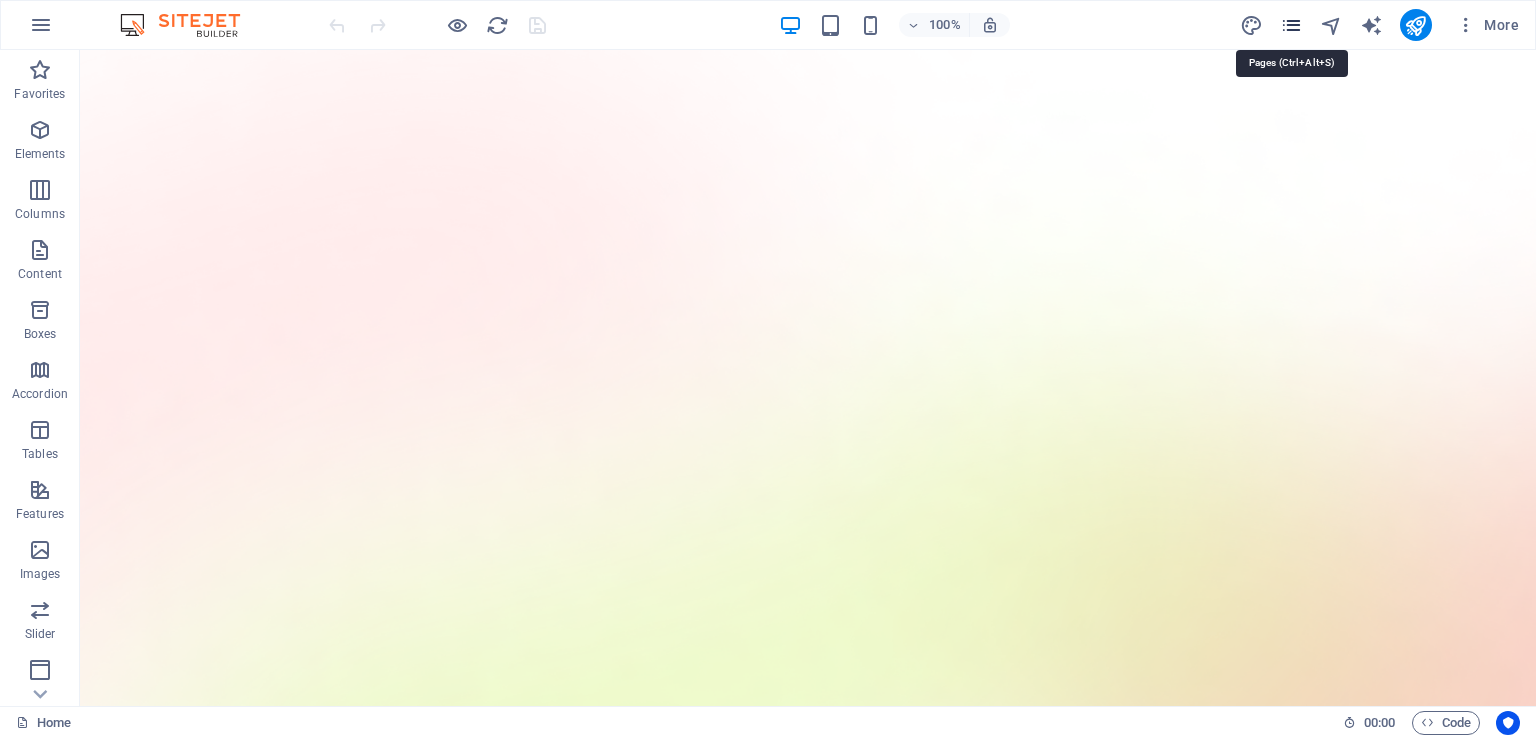 click at bounding box center (1291, 25) 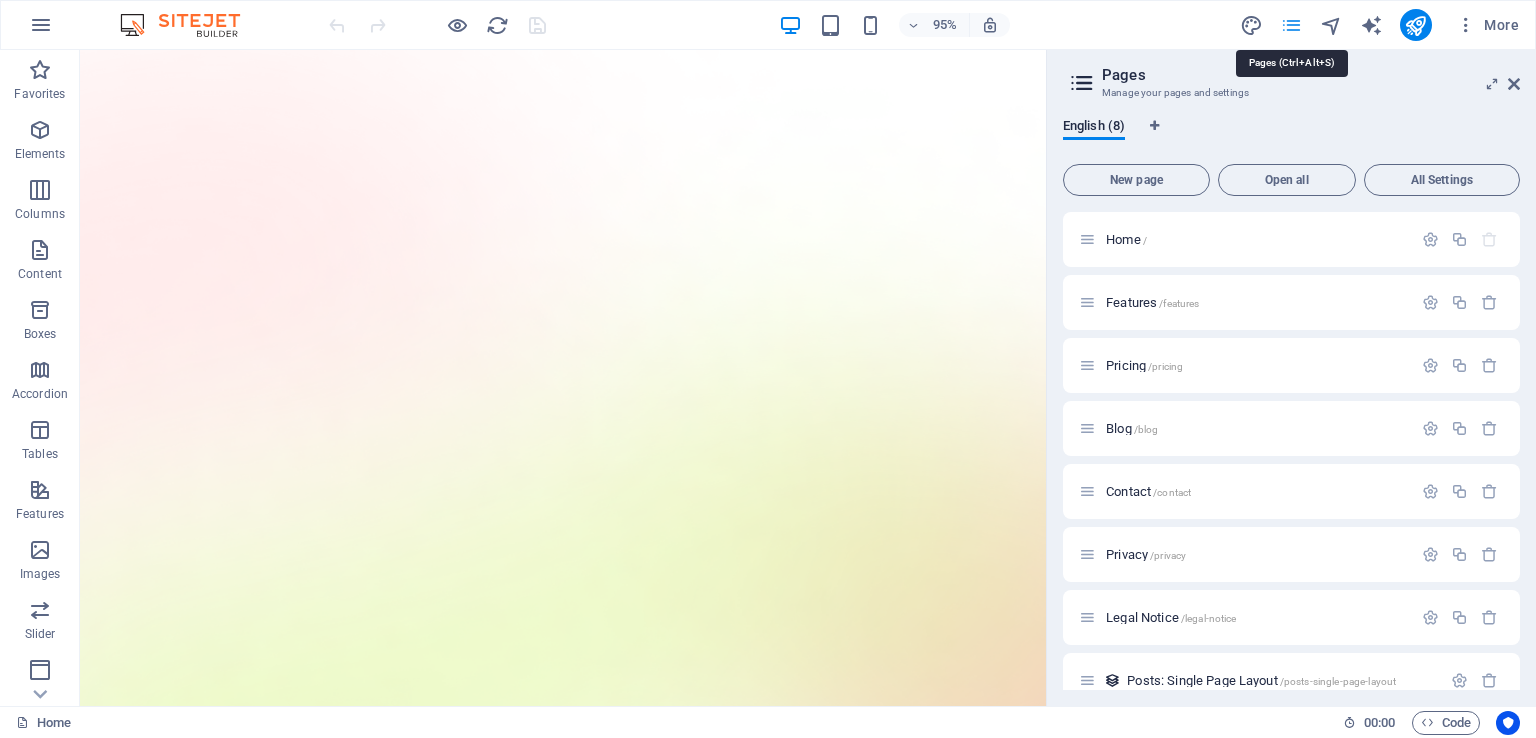 click at bounding box center [1291, 25] 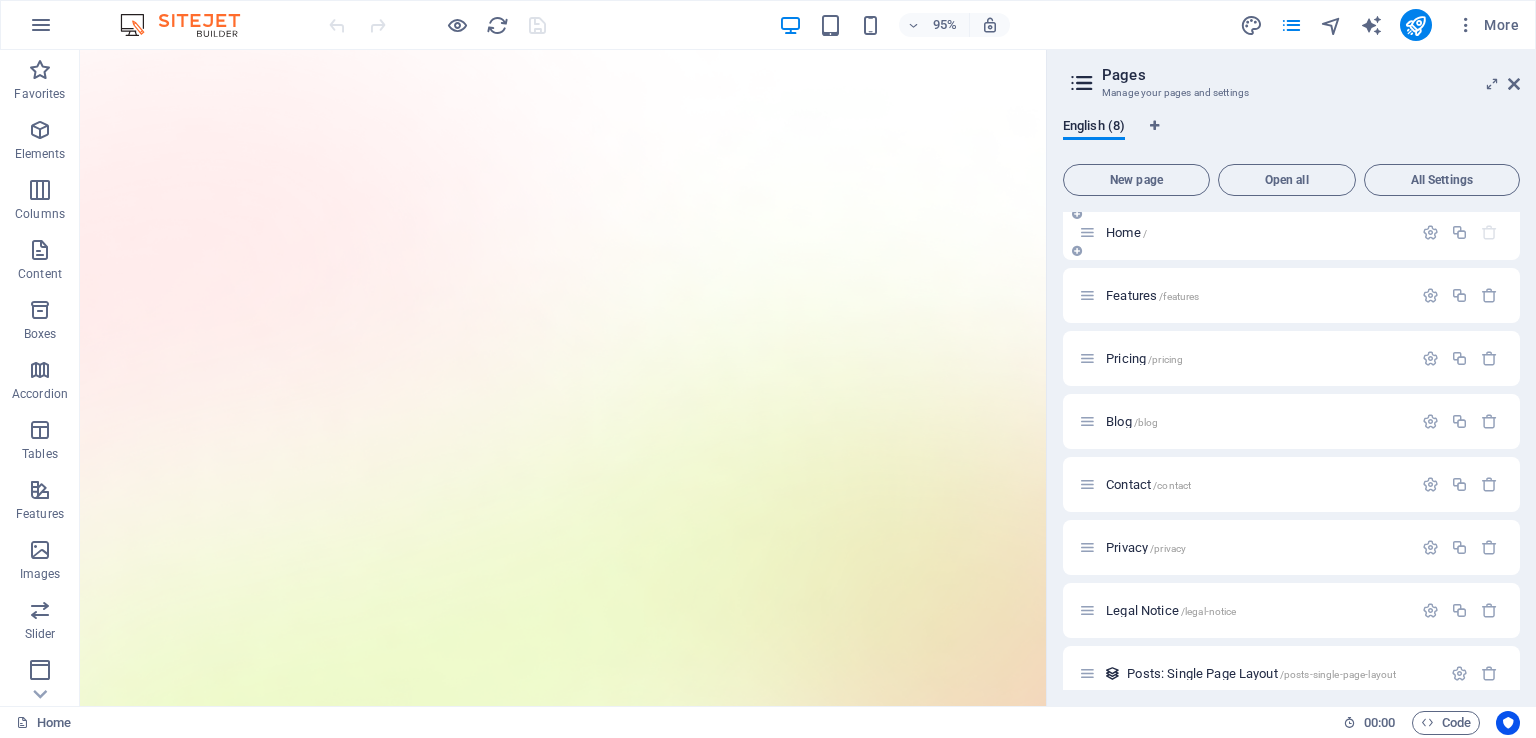 scroll, scrollTop: 0, scrollLeft: 0, axis: both 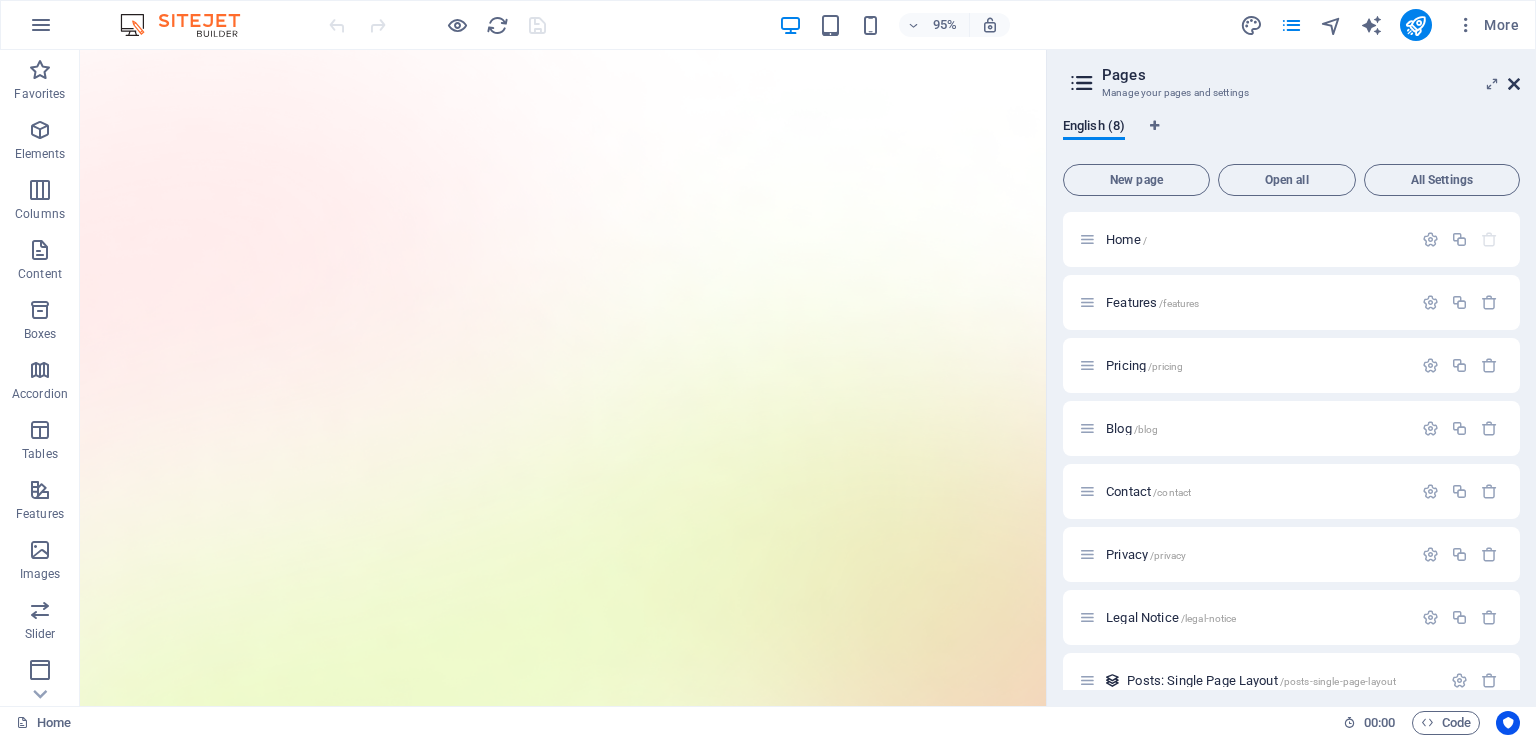 click at bounding box center [1514, 84] 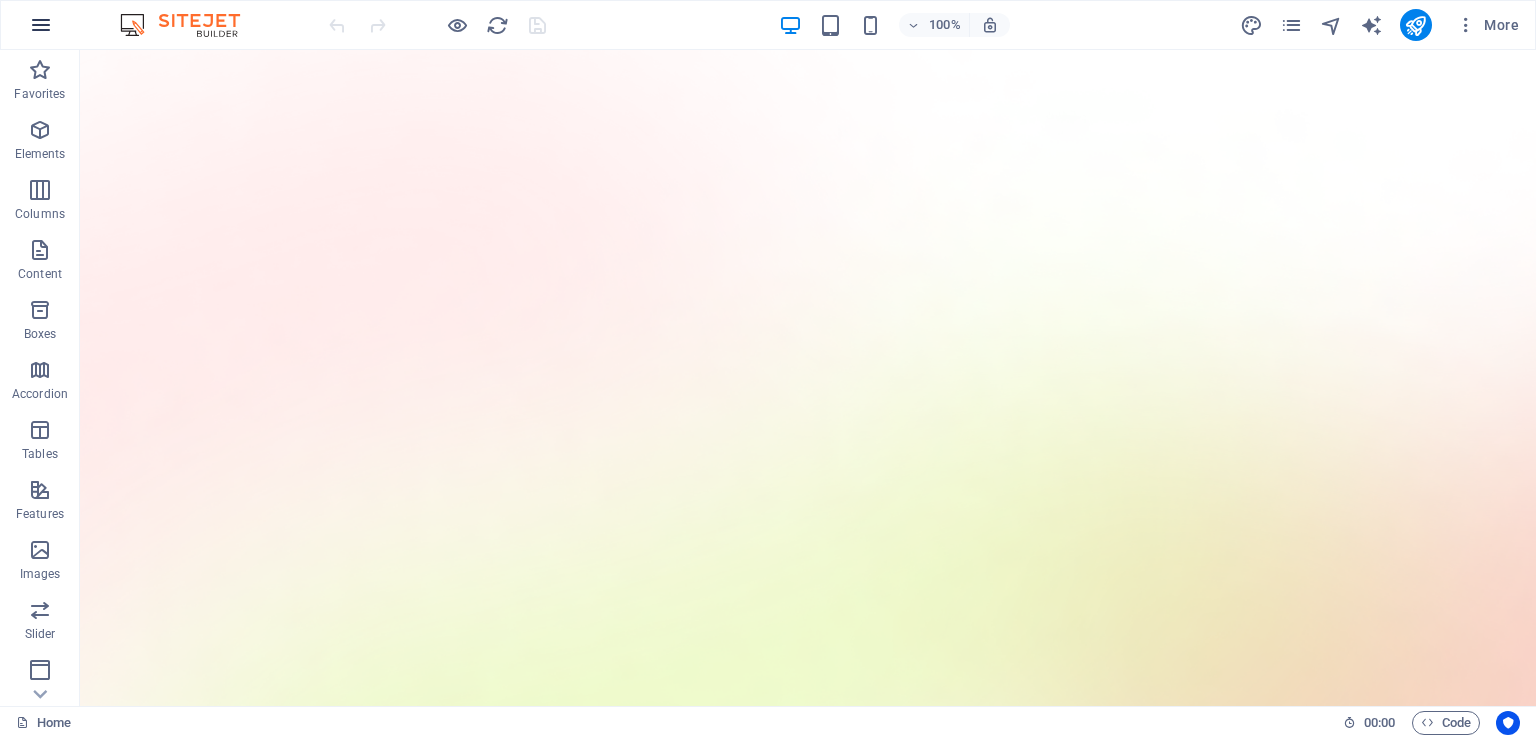 click at bounding box center (41, 25) 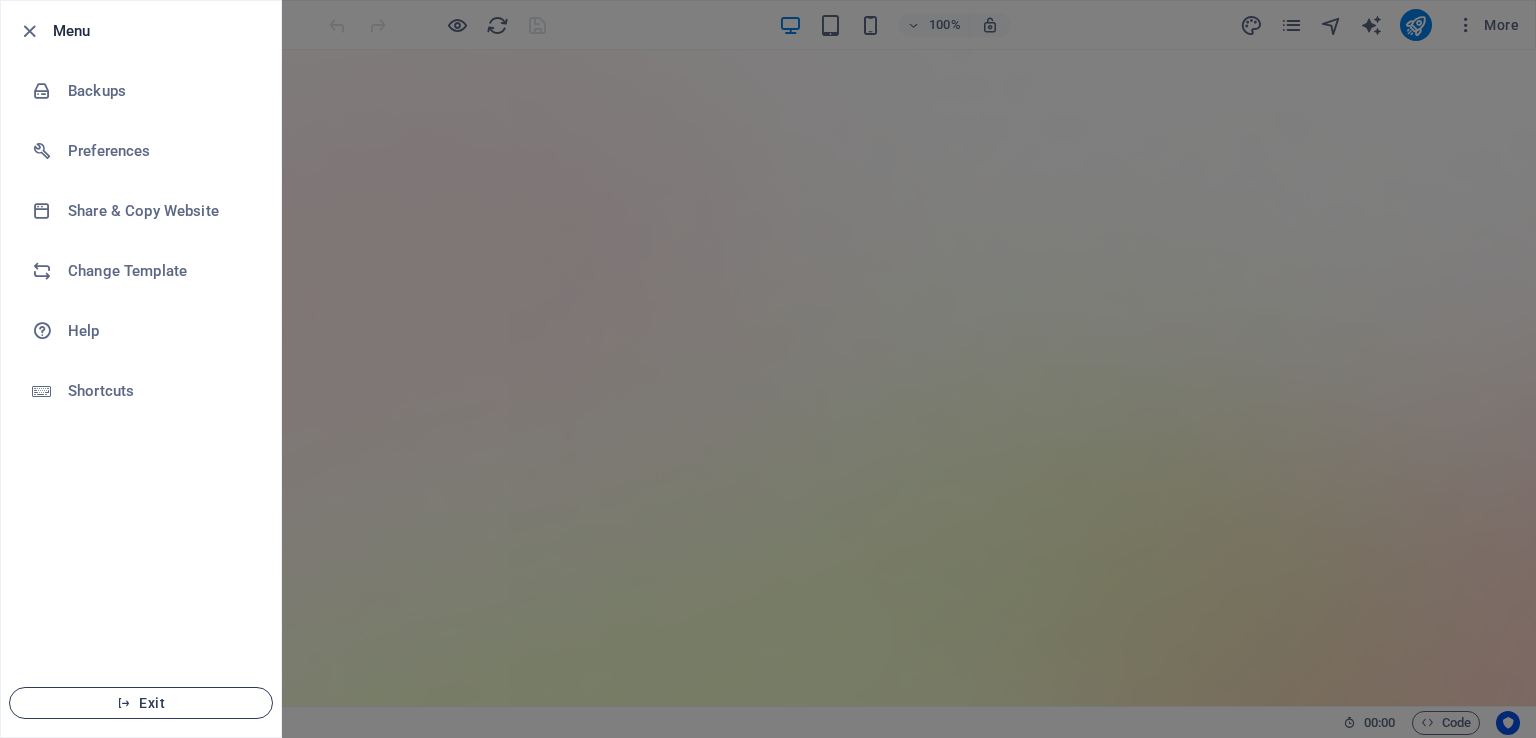 click on "Exit" at bounding box center (141, 703) 